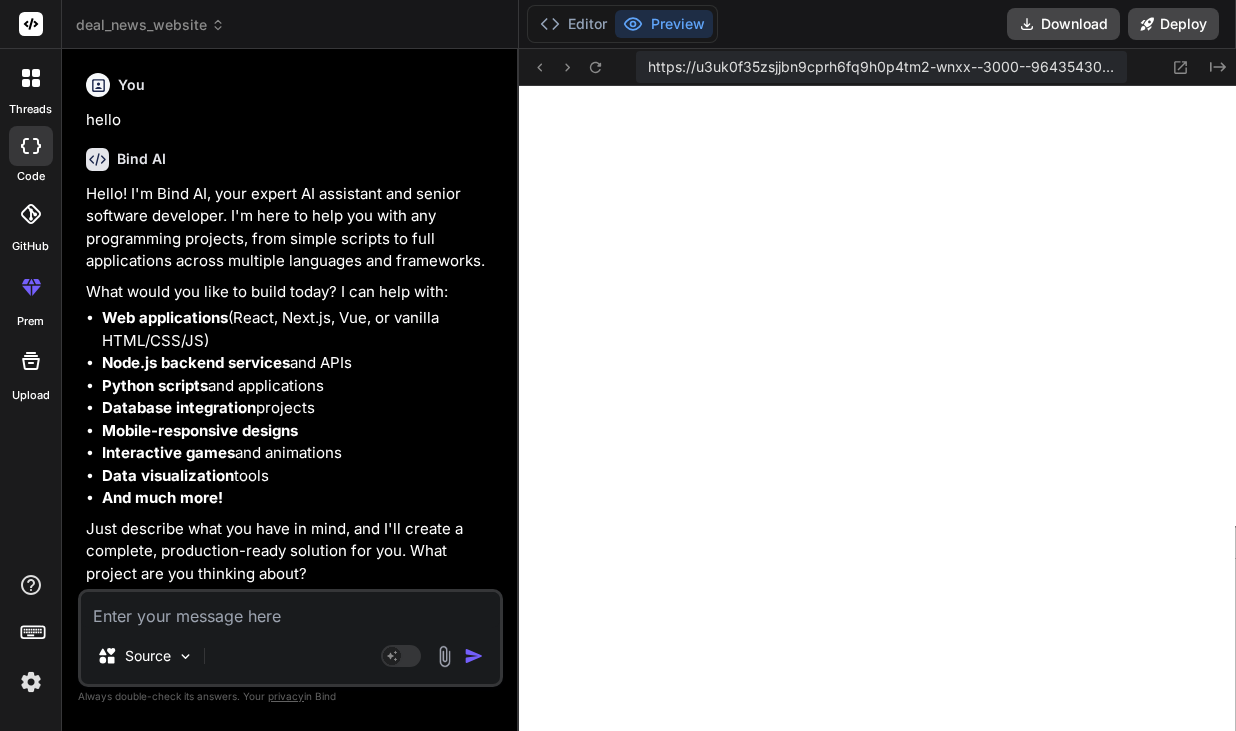 scroll, scrollTop: 0, scrollLeft: 0, axis: both 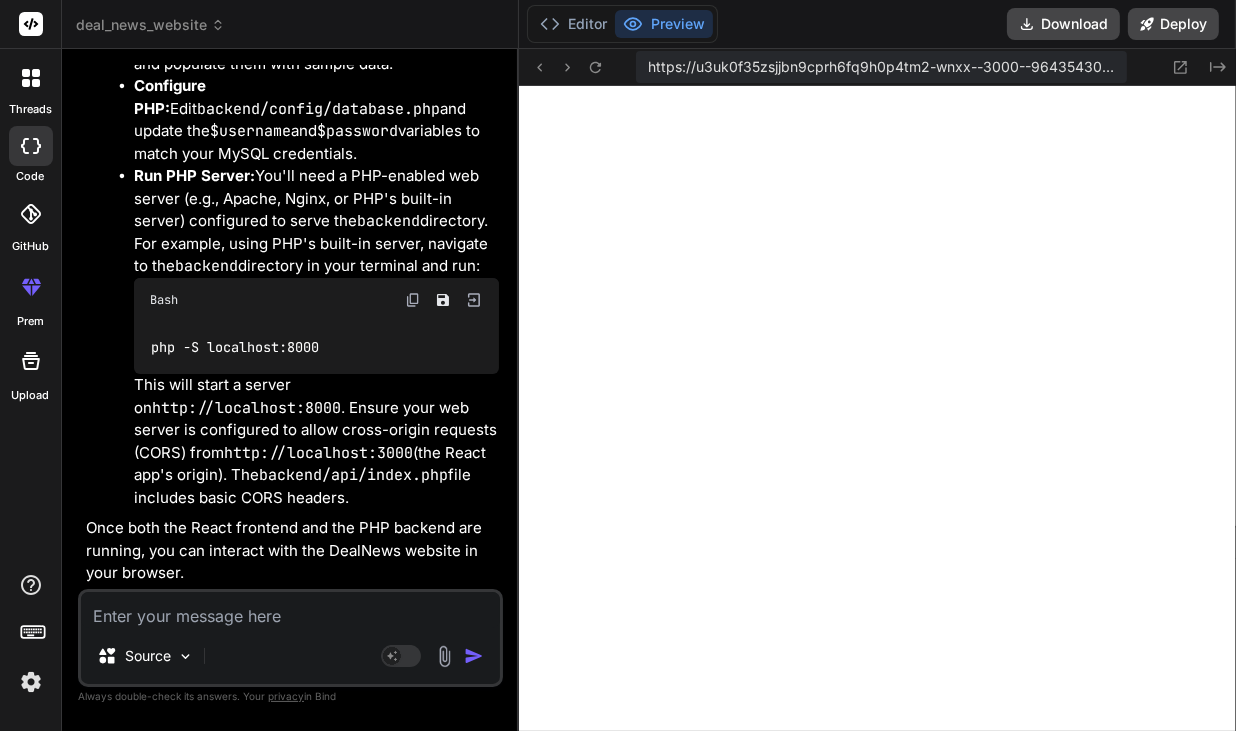 click at bounding box center (290, 610) 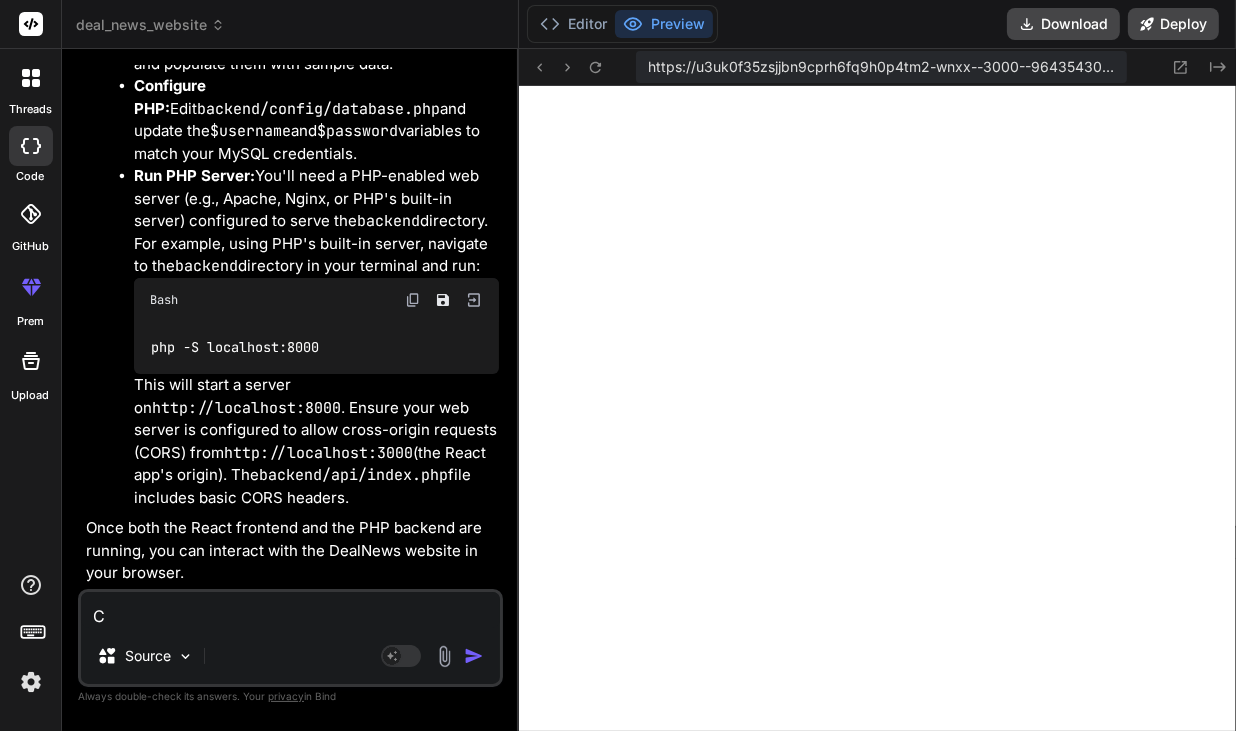 type on "Ca" 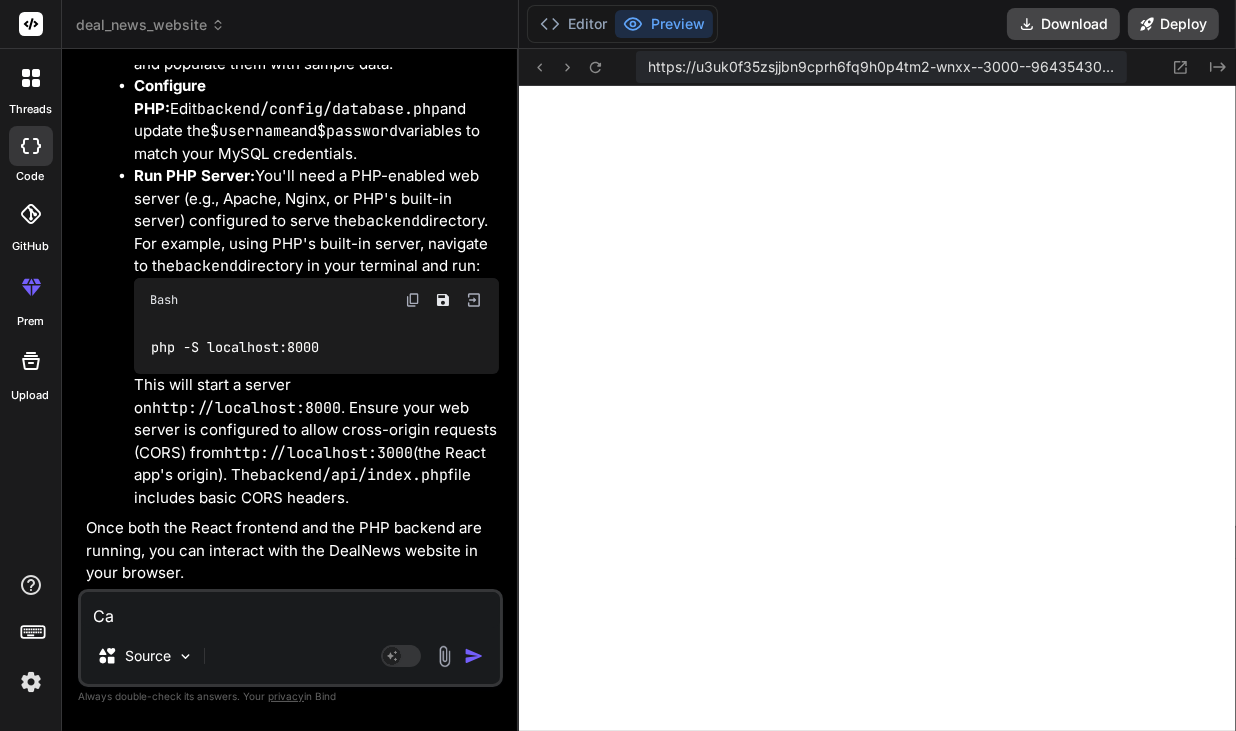 type on "Can" 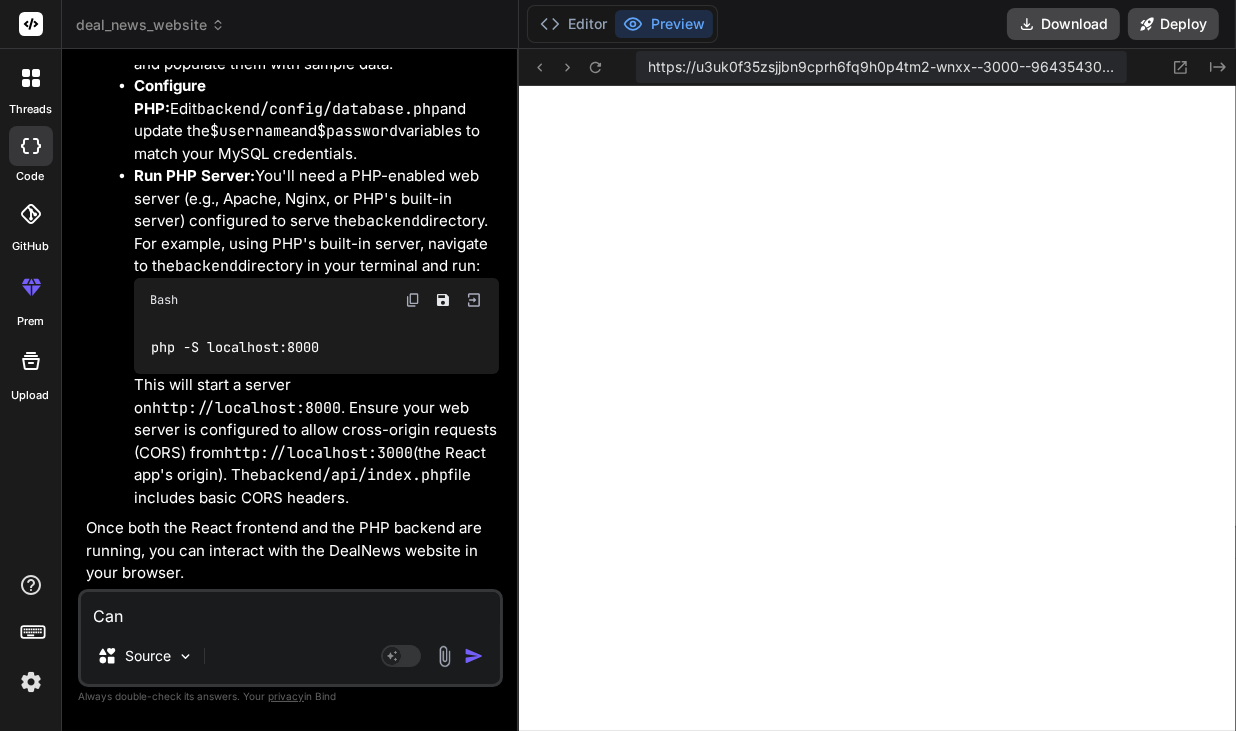 type on "x" 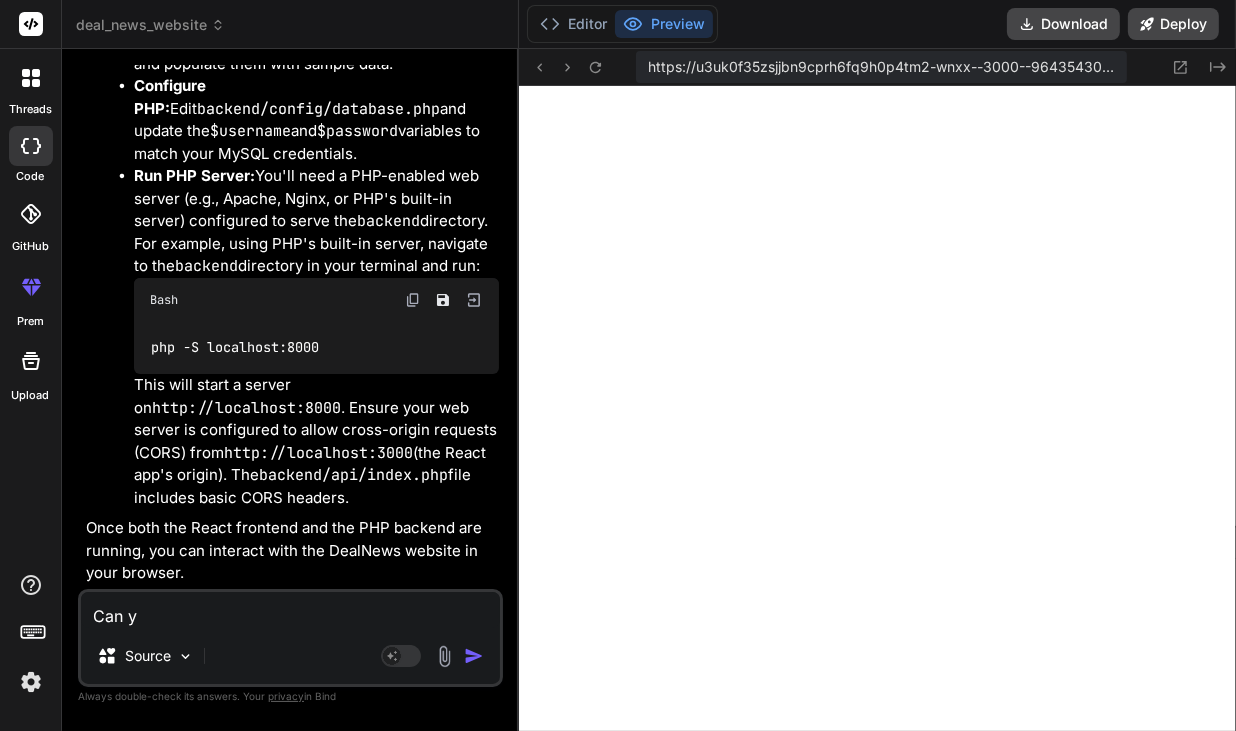 type on "Can yo" 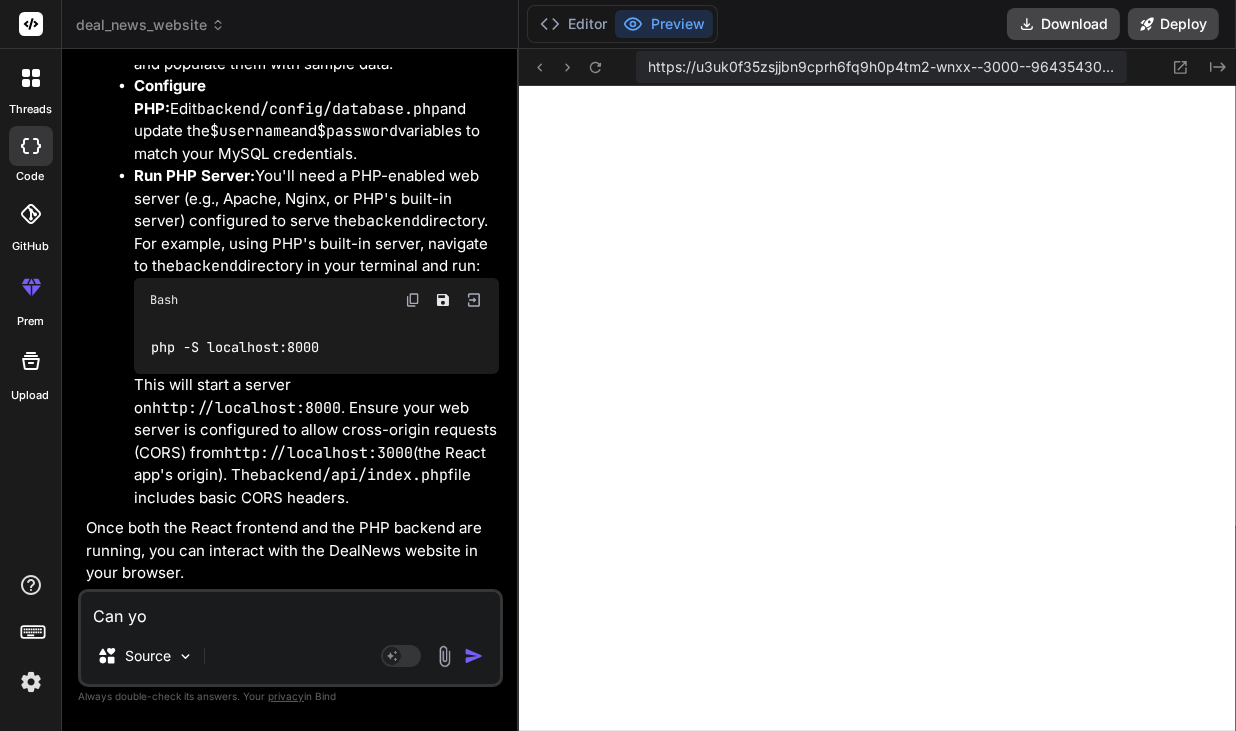 type on "Can you" 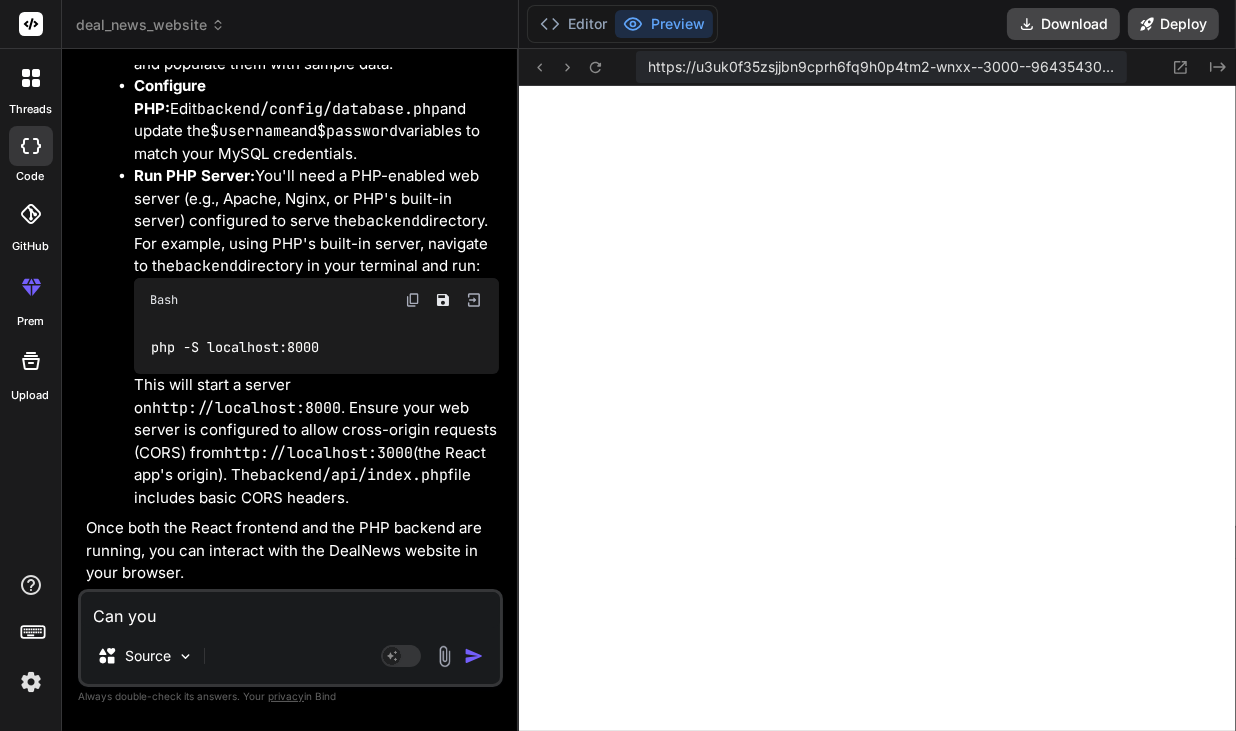 type on "Can you" 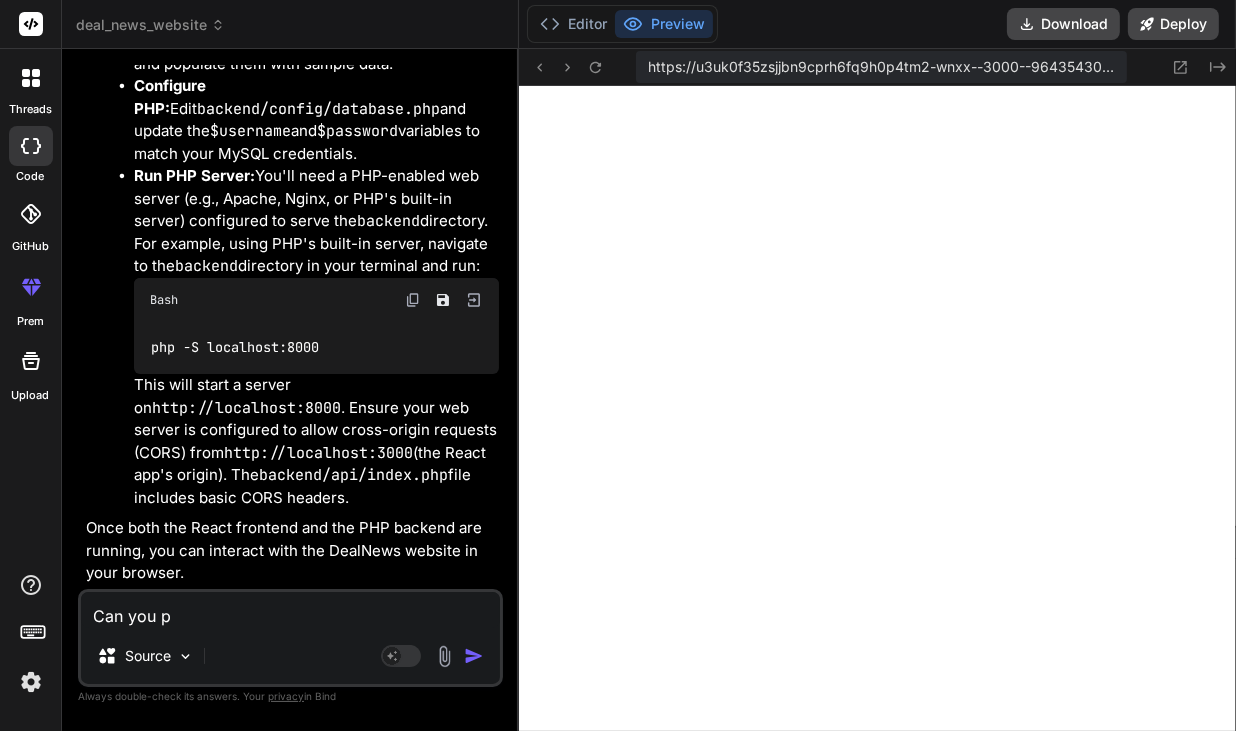 type on "Can you pa" 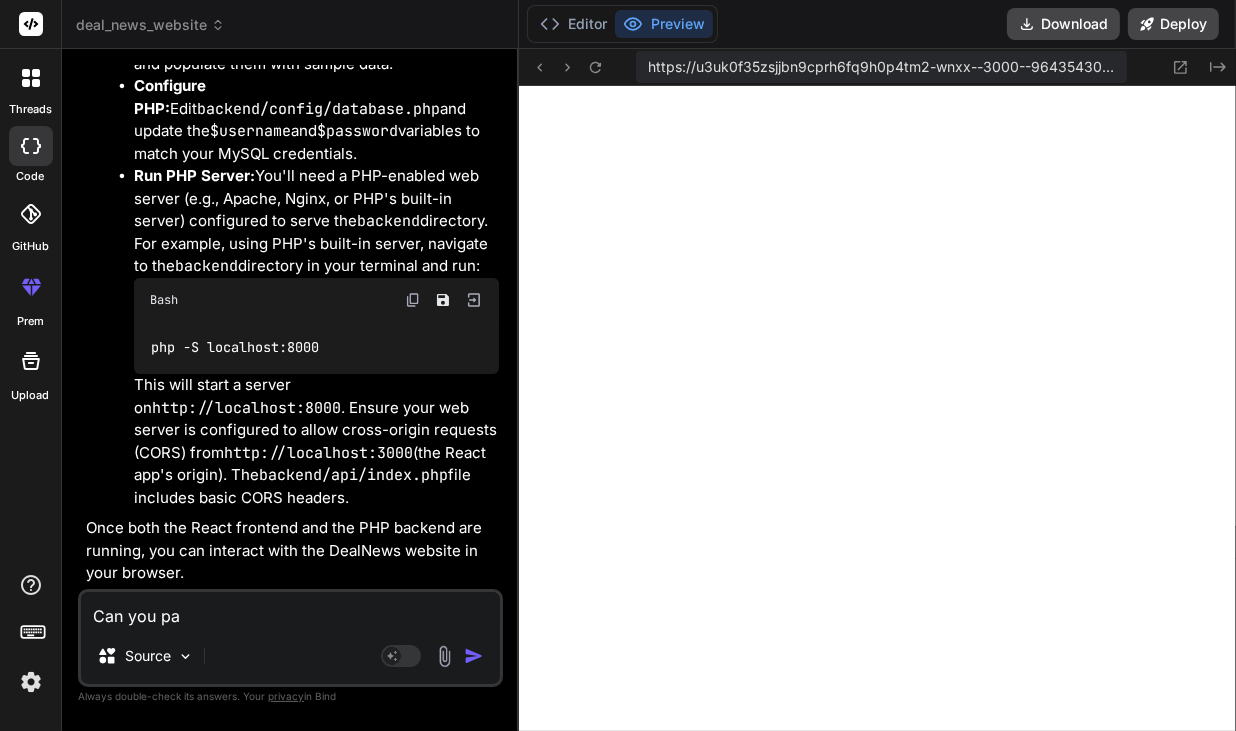 type on "Can you par" 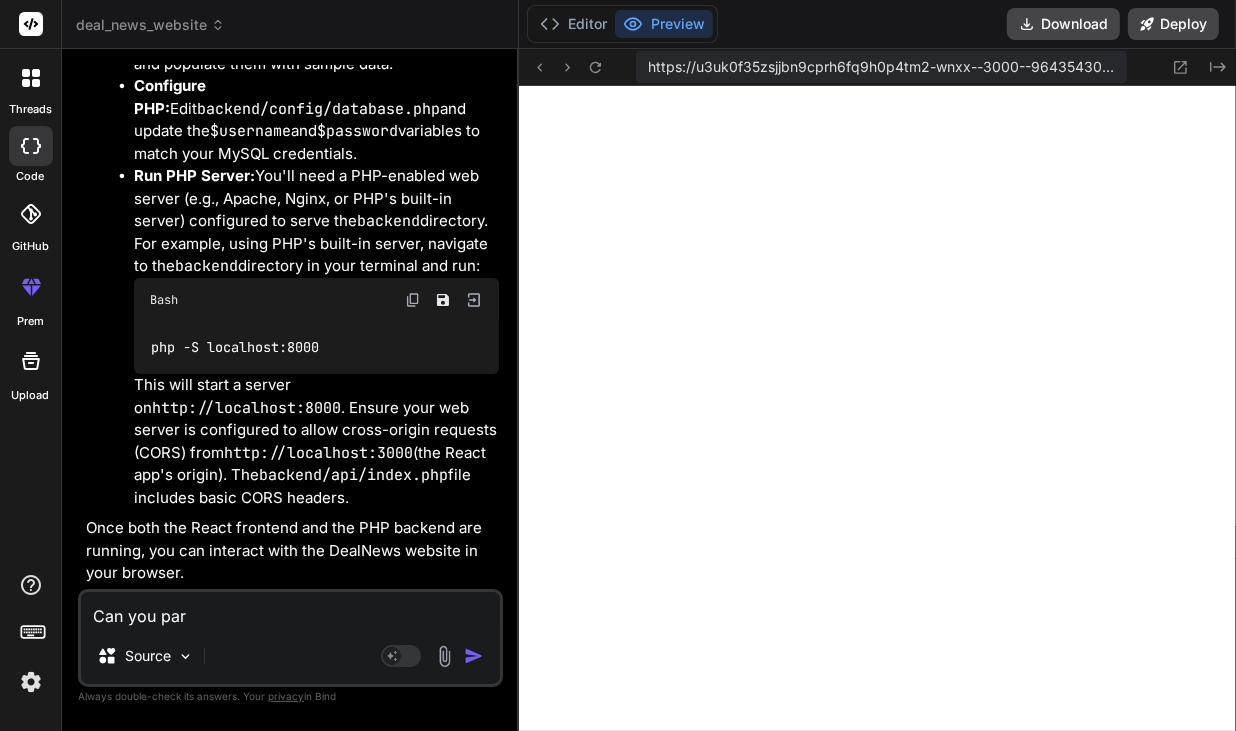 type on "Can you pars" 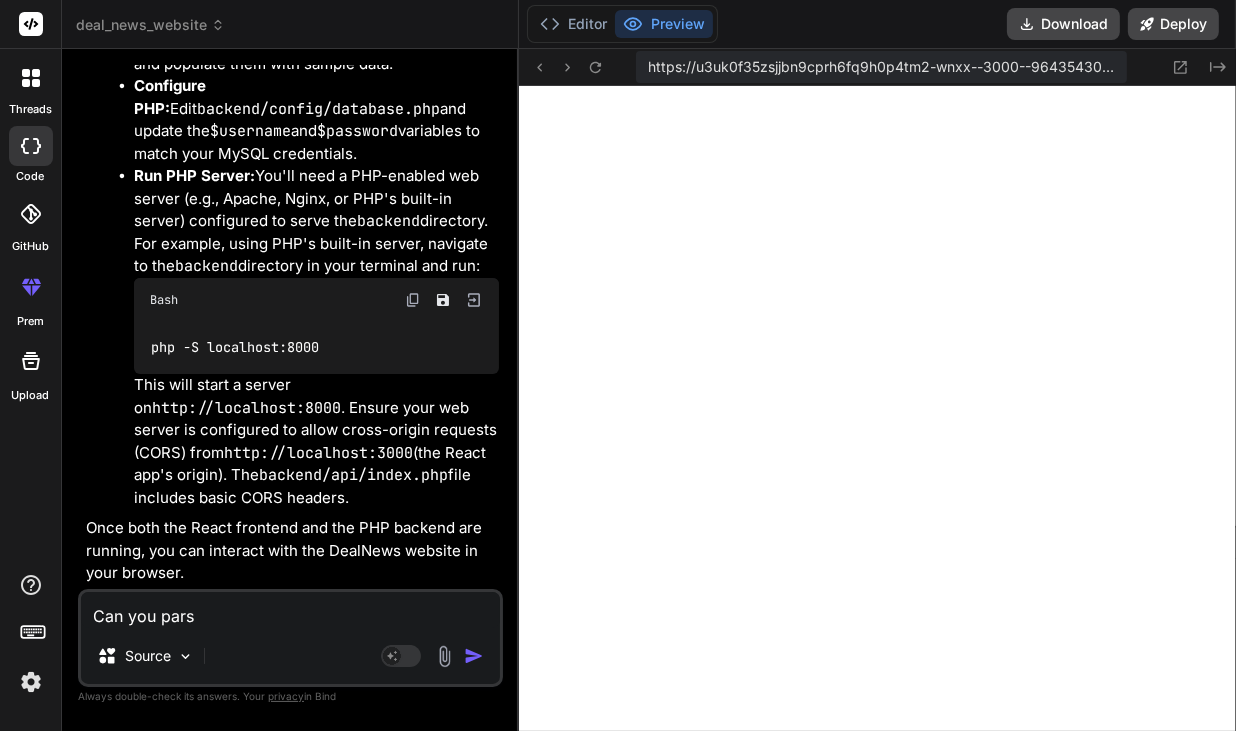 type on "Can you parse" 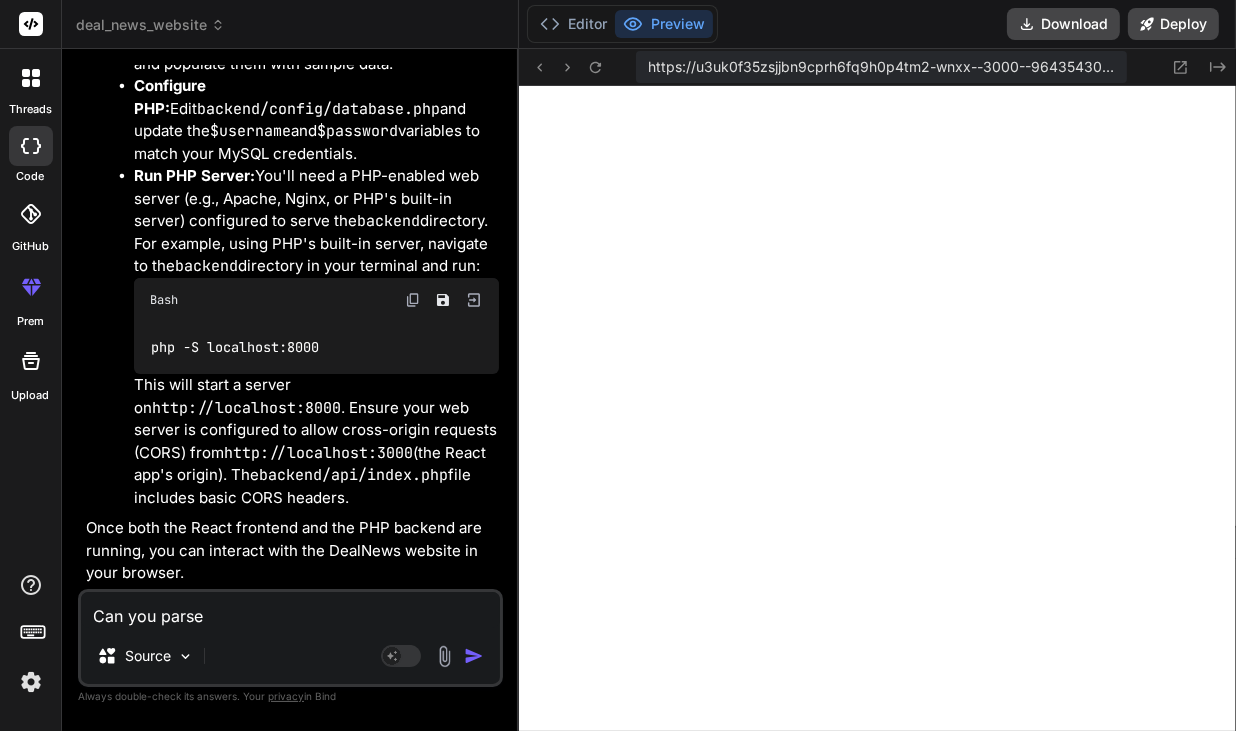 type on "Can you parse" 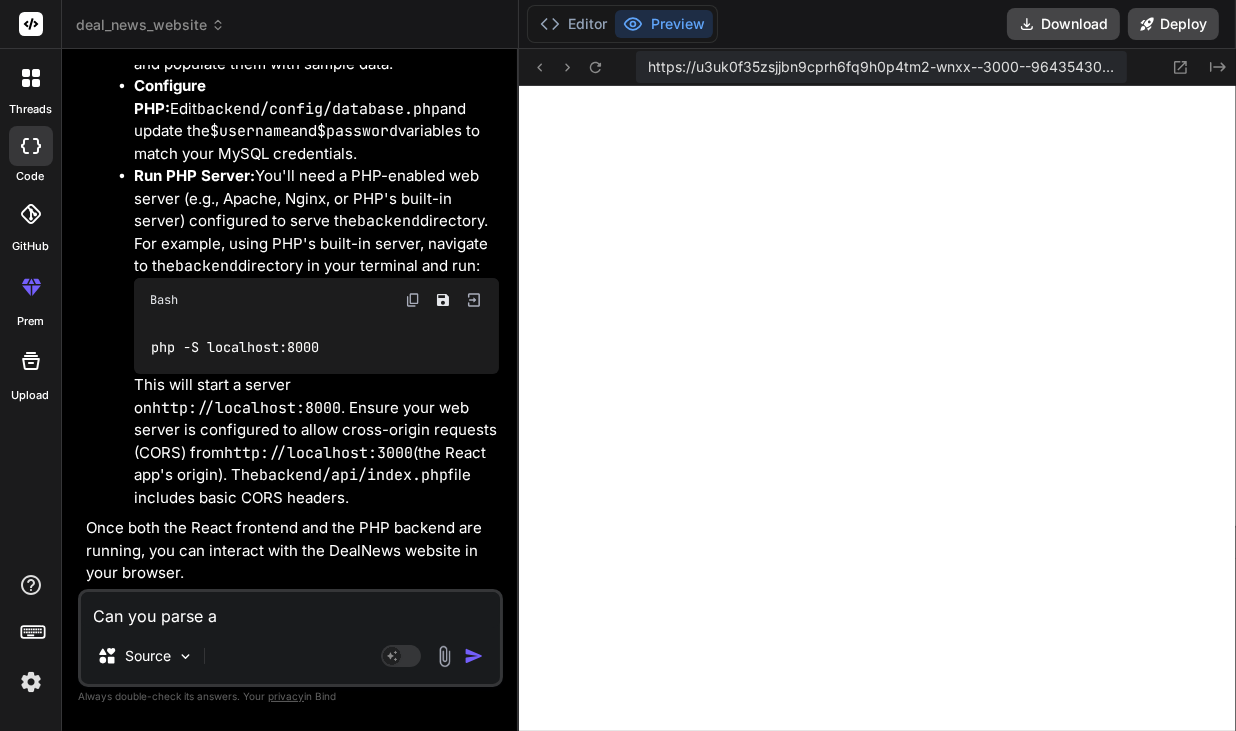 type on "Can you parse a" 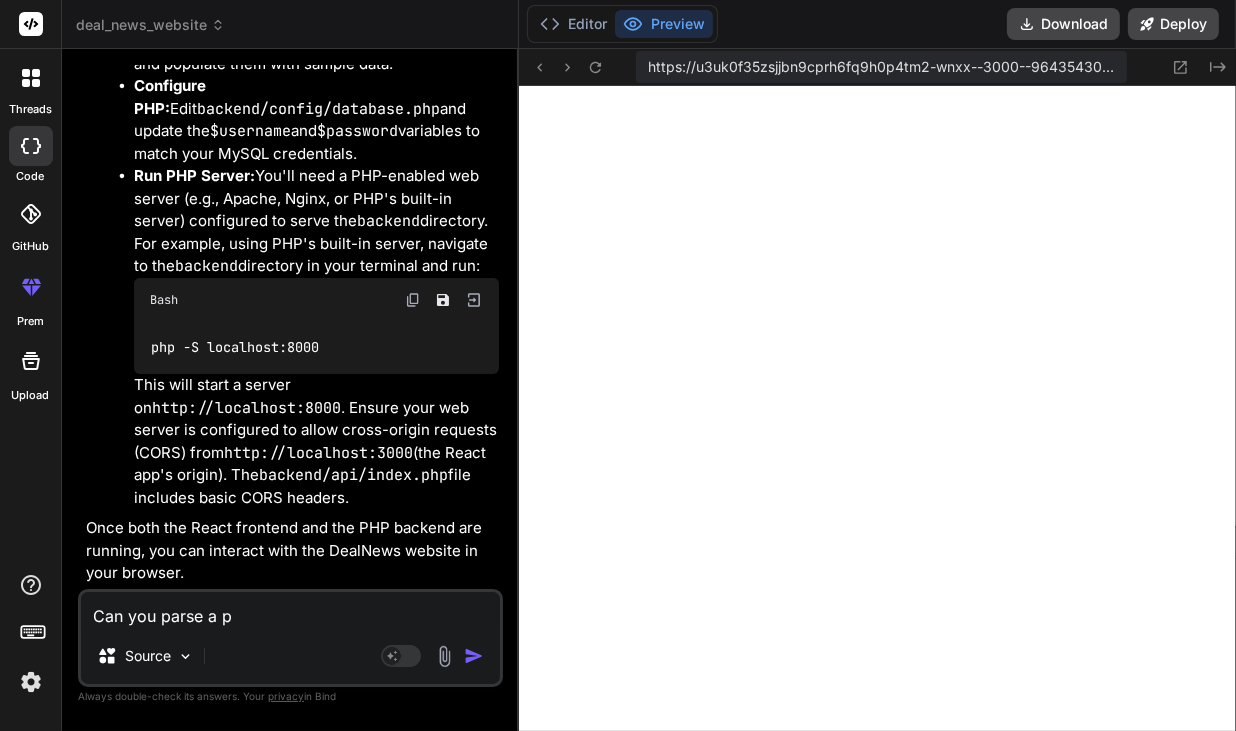 type on "Can you parse a pd" 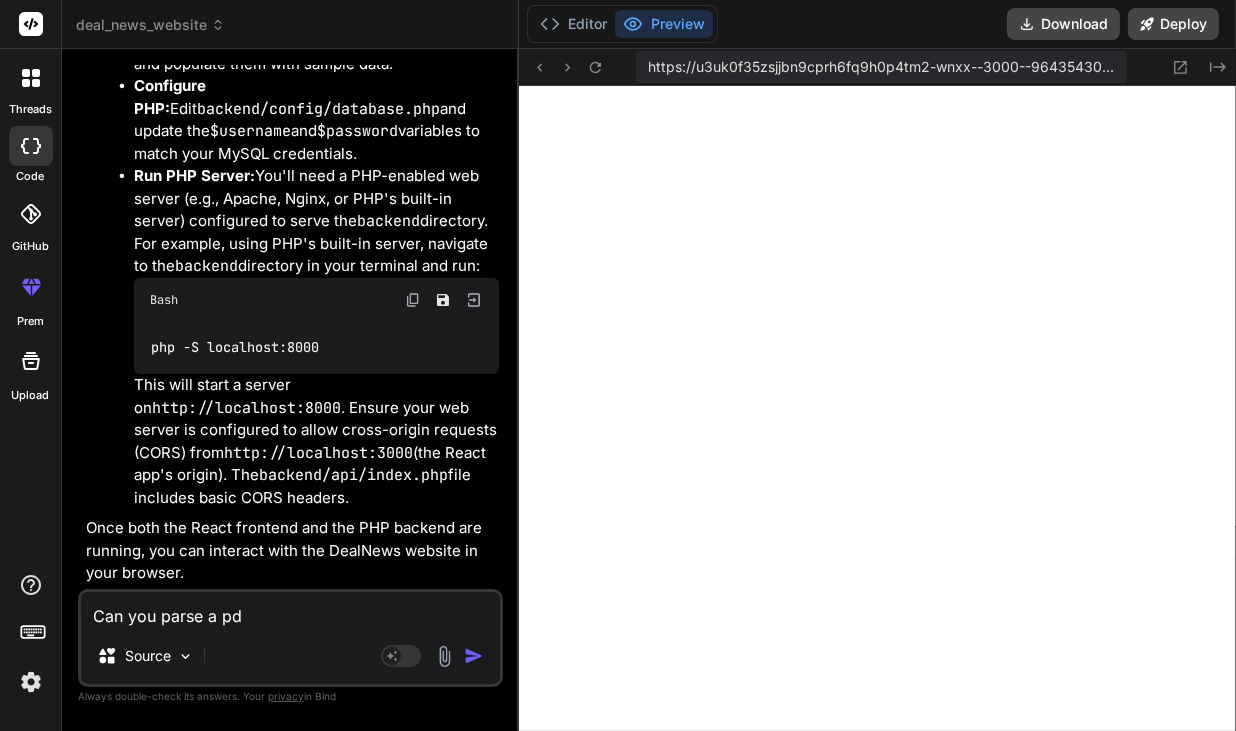 type on "Can you parse a pdf" 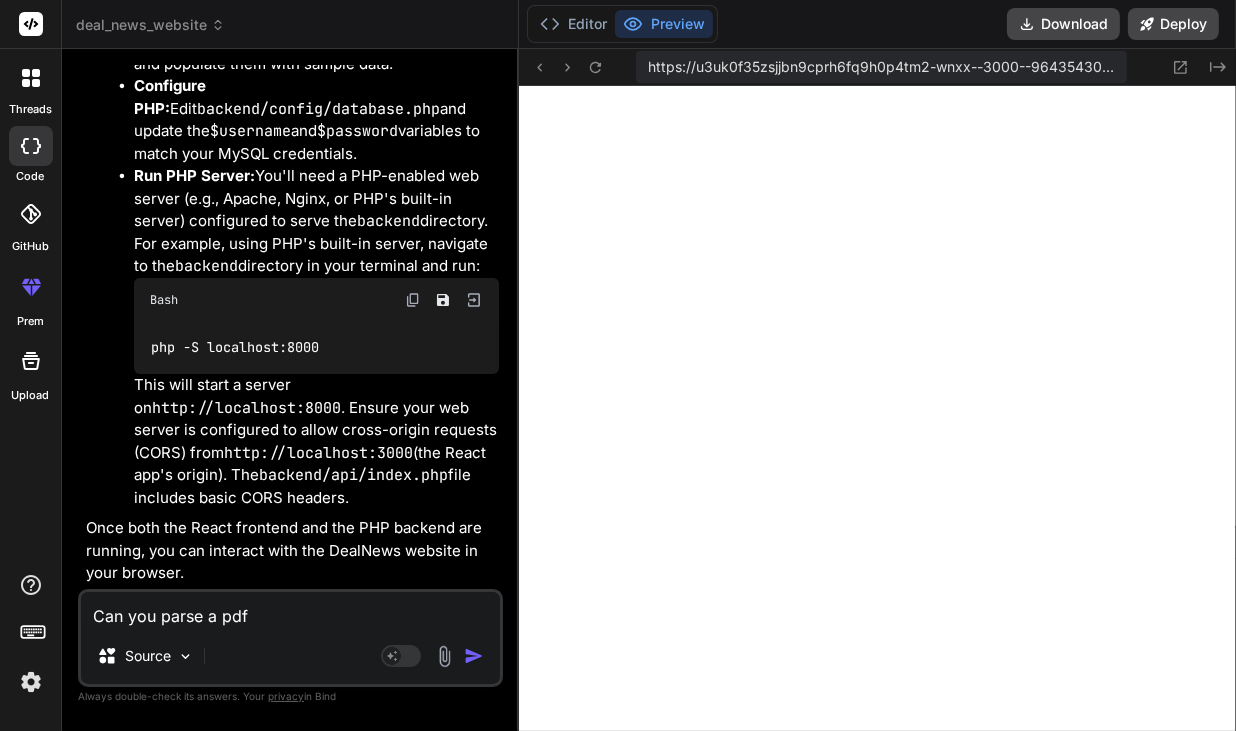 type on "Can you parse a pdf" 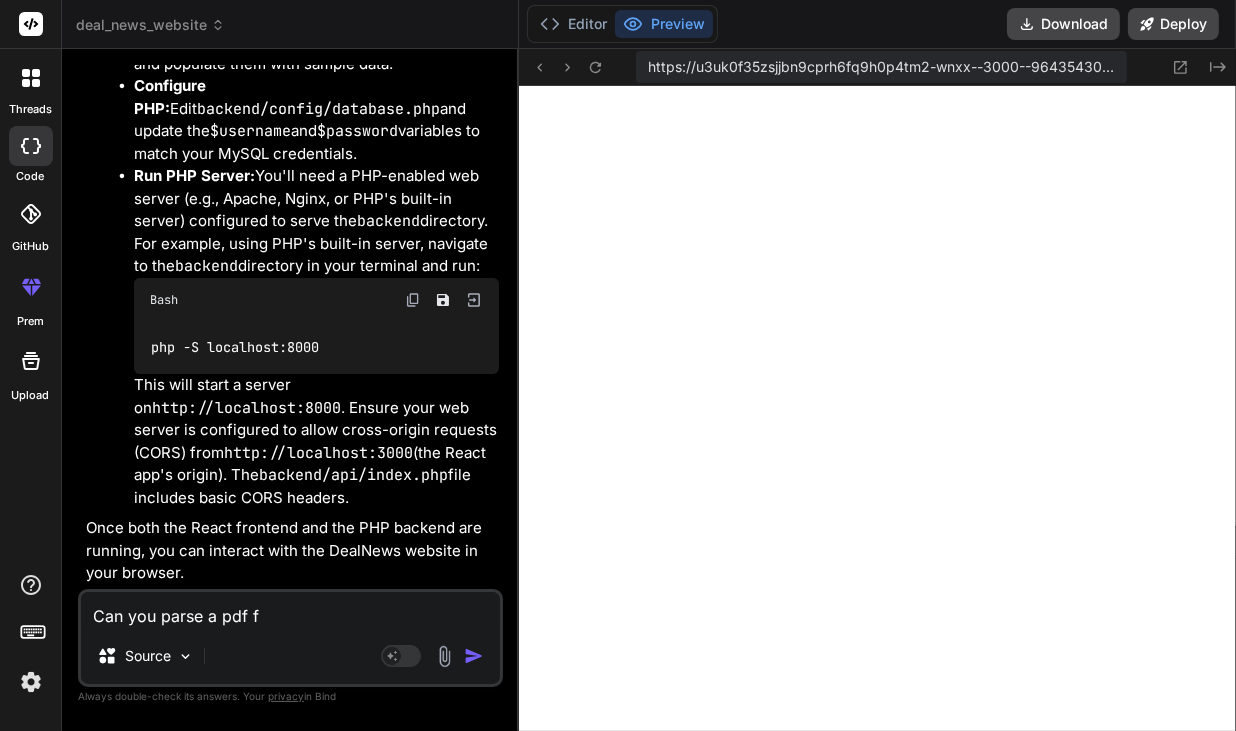 type on "Can you parse a pdf fi" 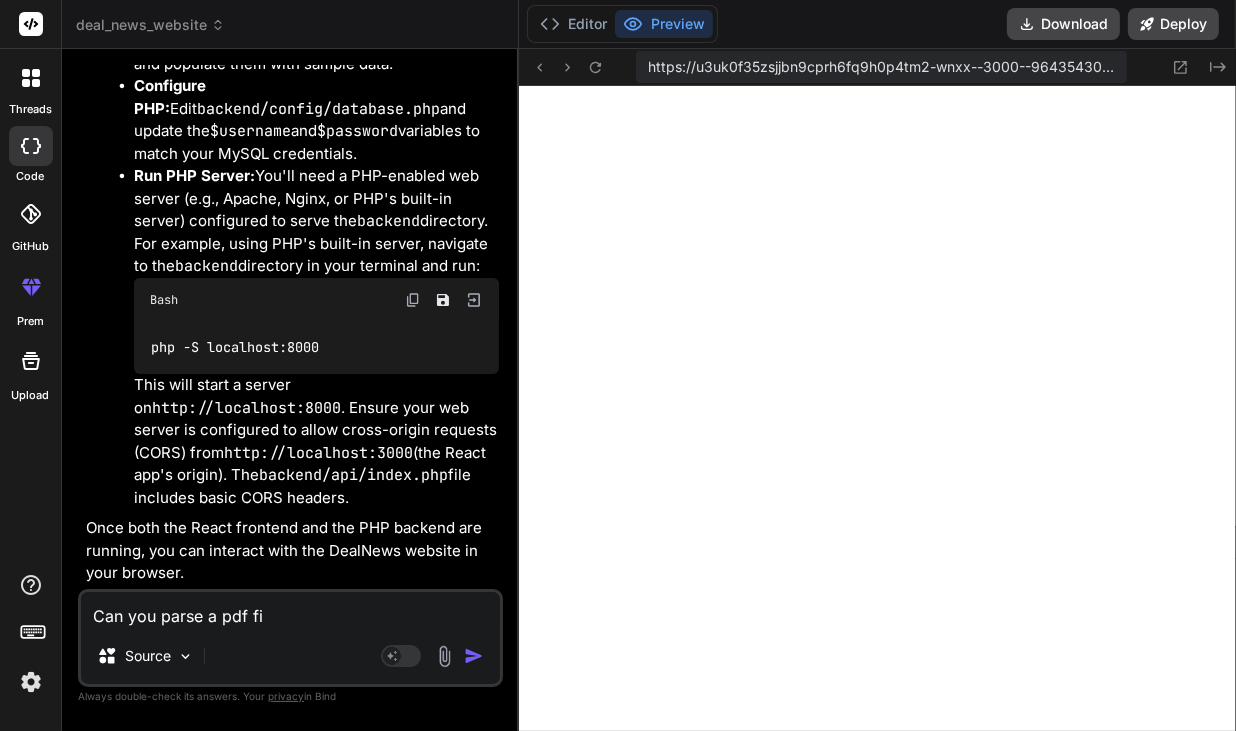 type on "Can you parse a pdf fil" 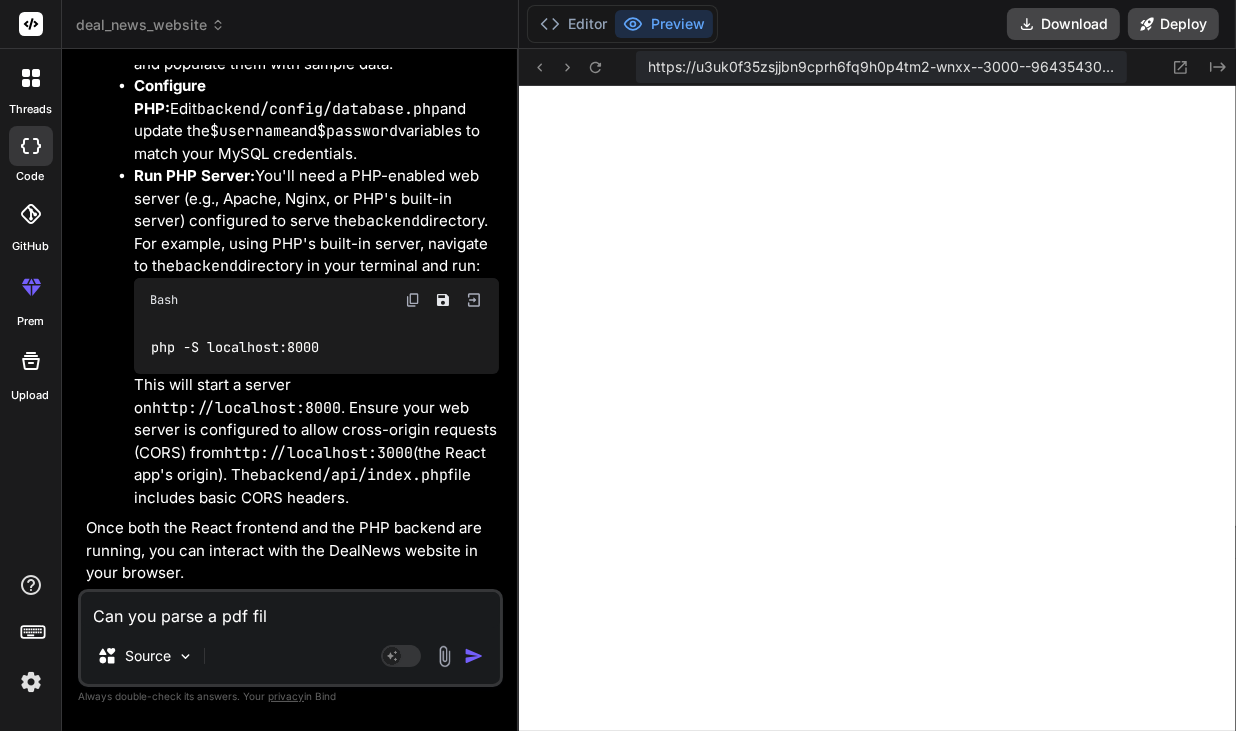 type on "Can you parse a pdf file" 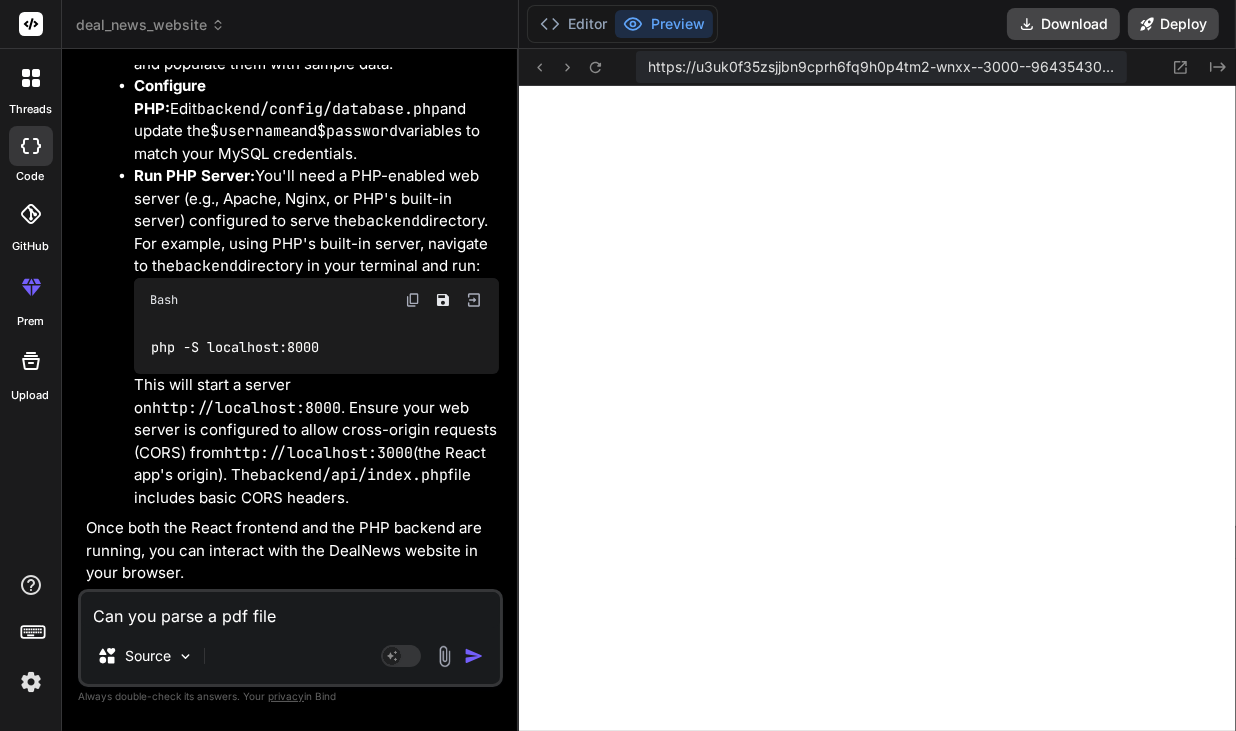 type on "Can you parse a pdf file" 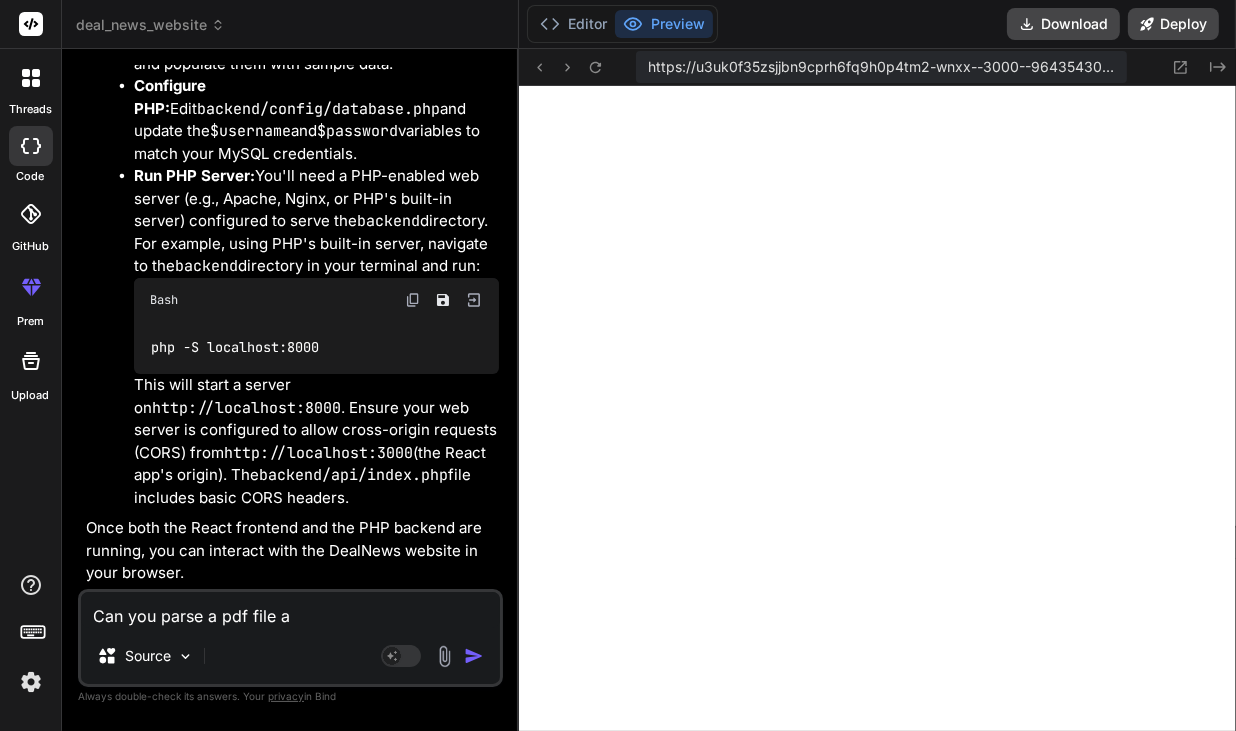 type on "Can you parse a pdf file ad" 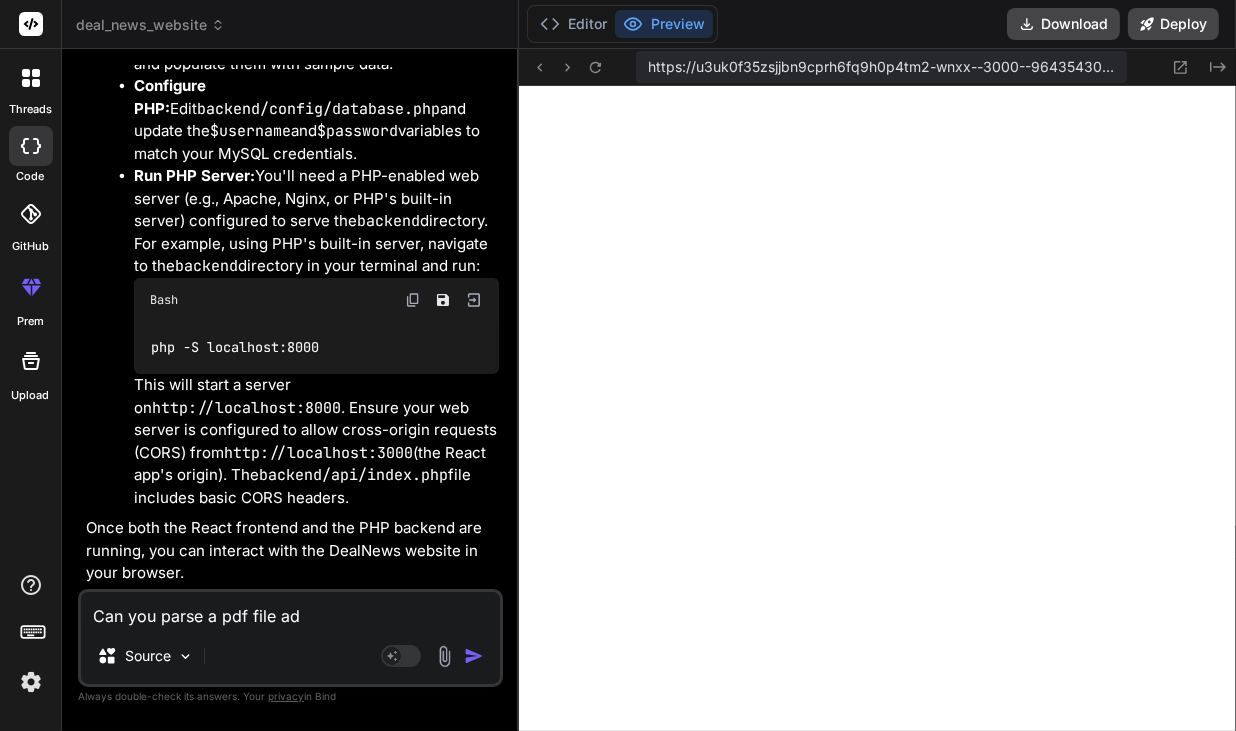 type on "Can you parse a pdf file a" 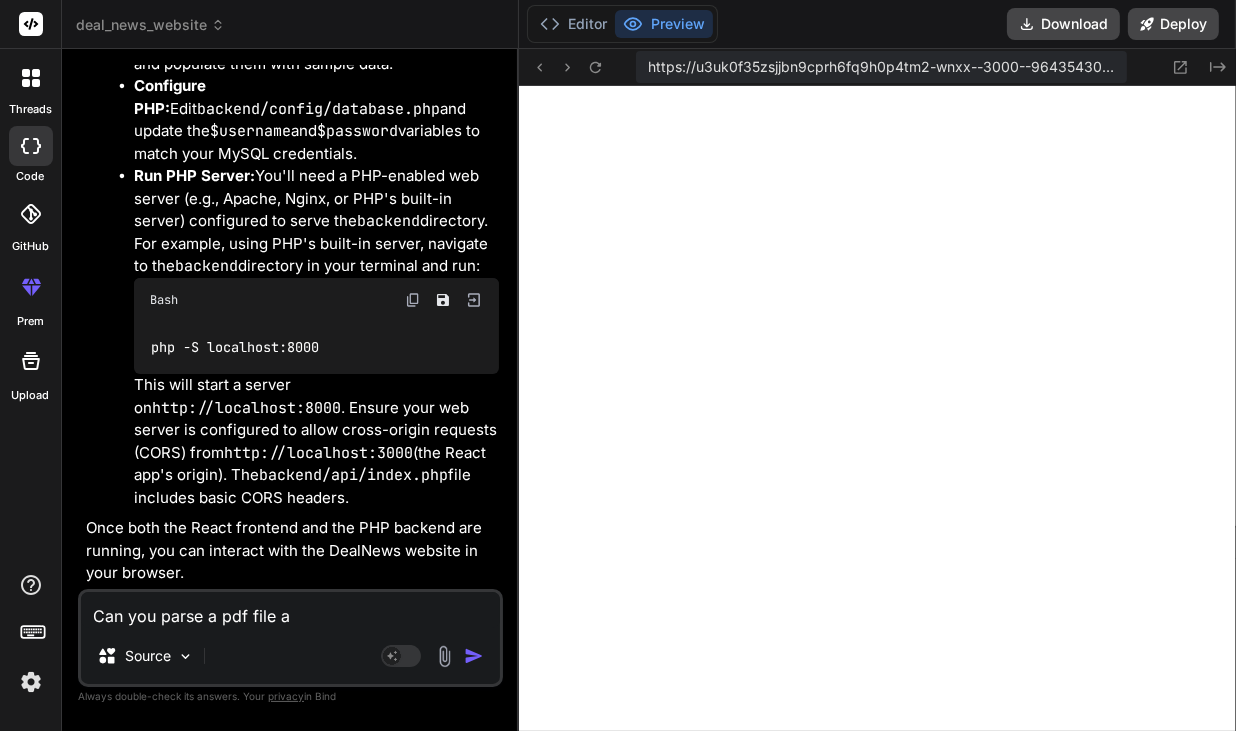 type on "Can you parse a pdf file an" 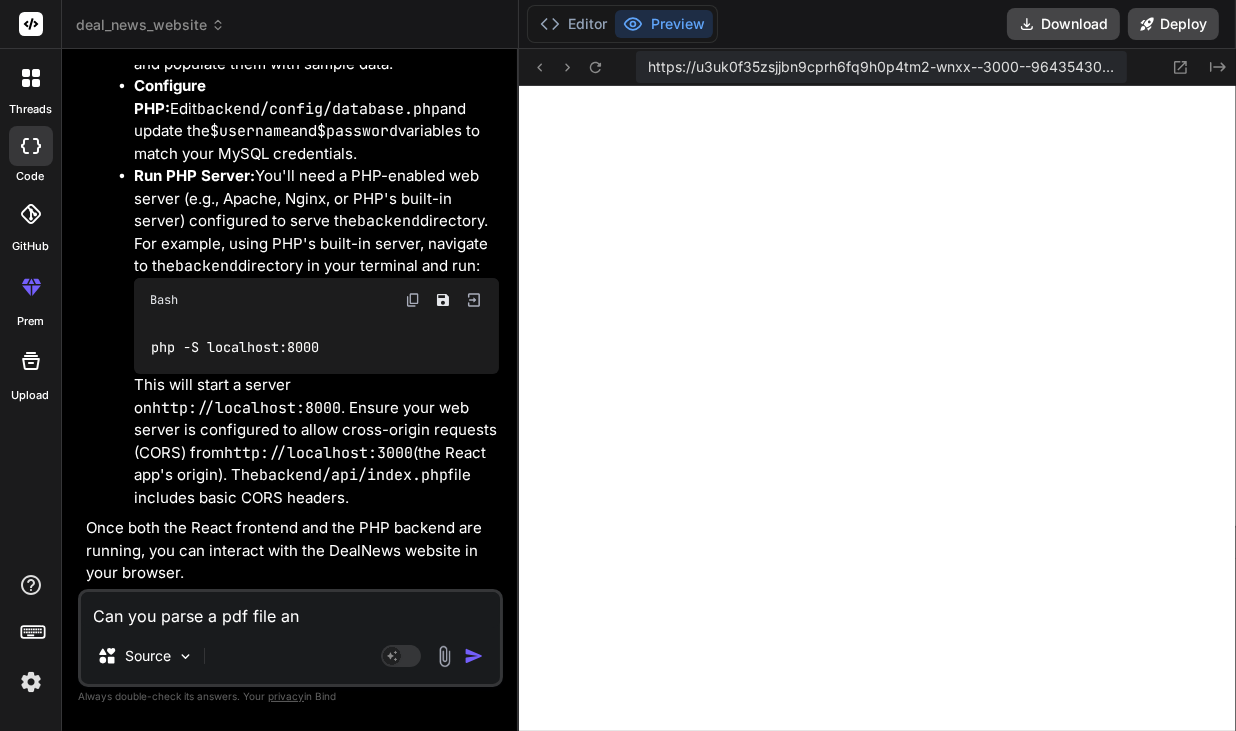 type on "Can you parse a pdf file and" 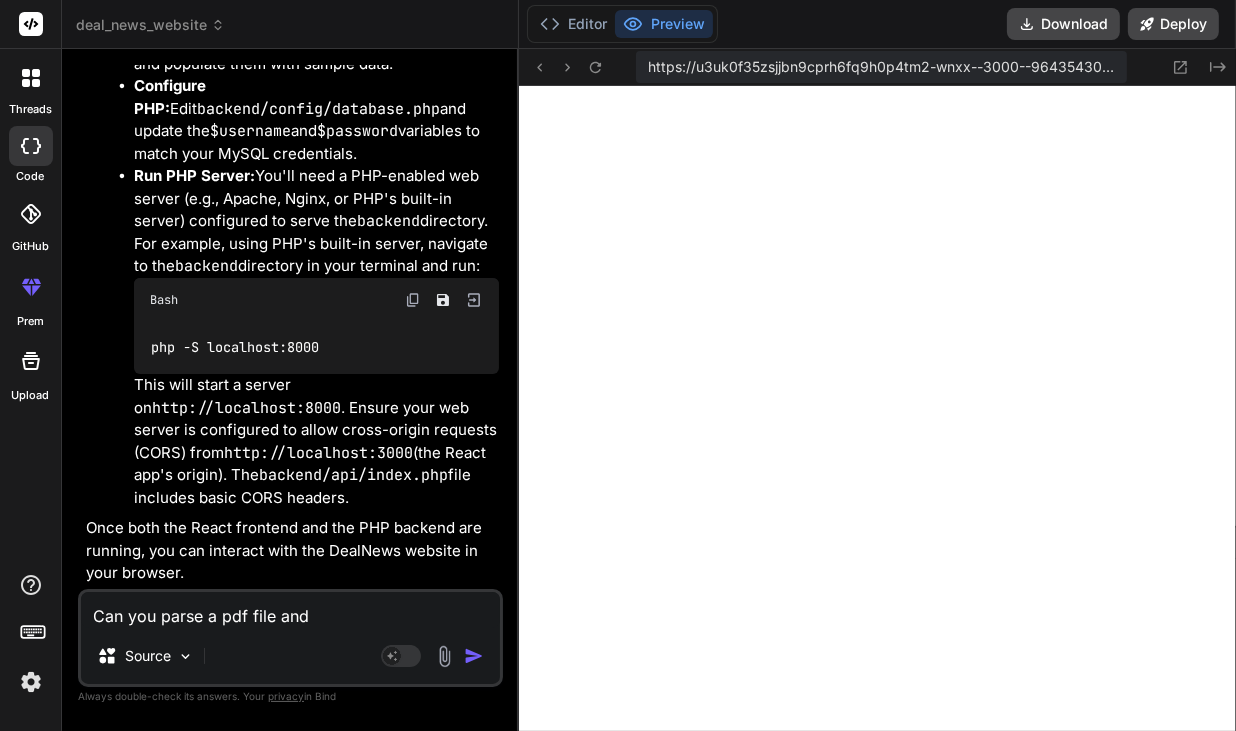 type on "Can you parse a pdf file and" 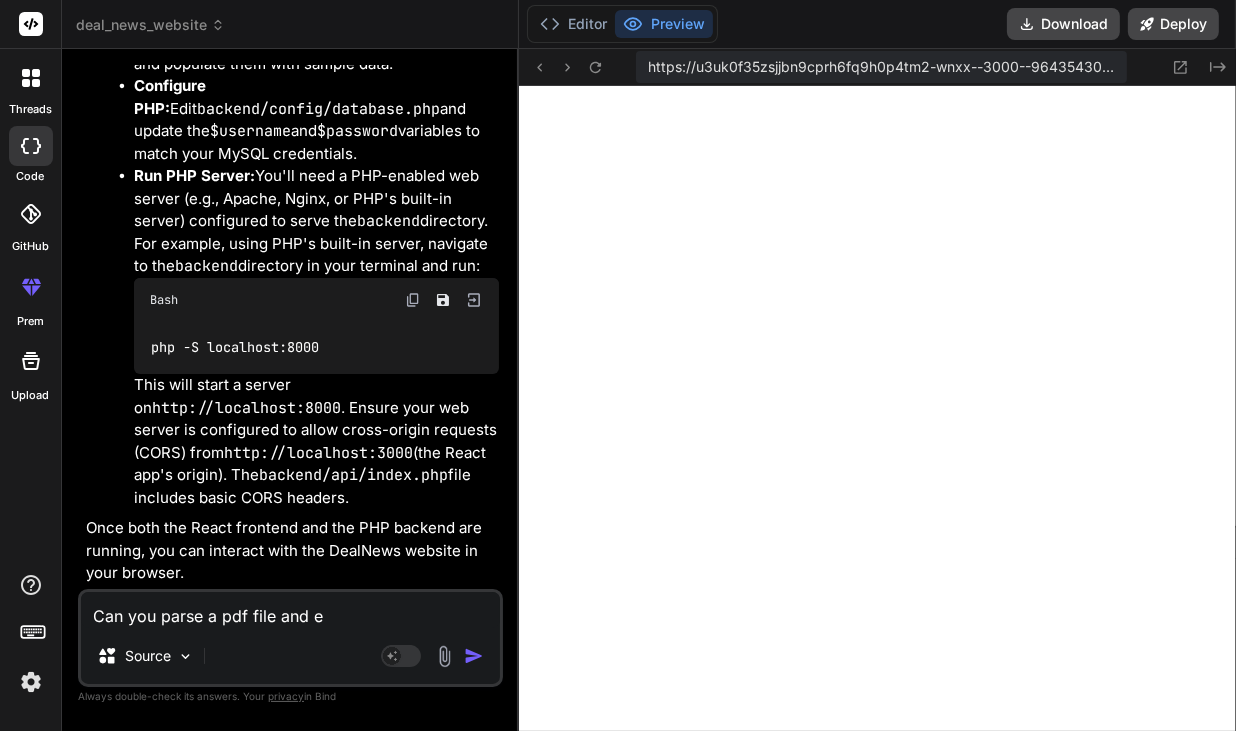 type on "Can you parse a pdf file and ex" 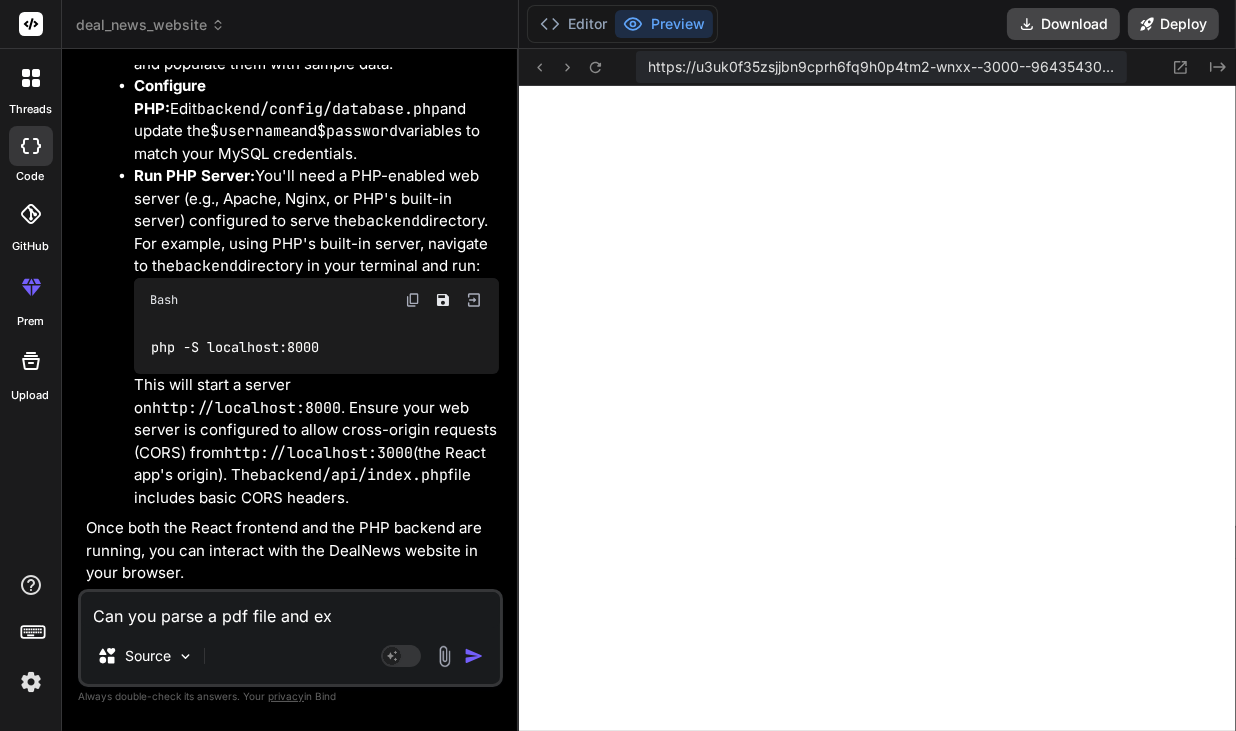 type on "Can you parse a pdf file and ext" 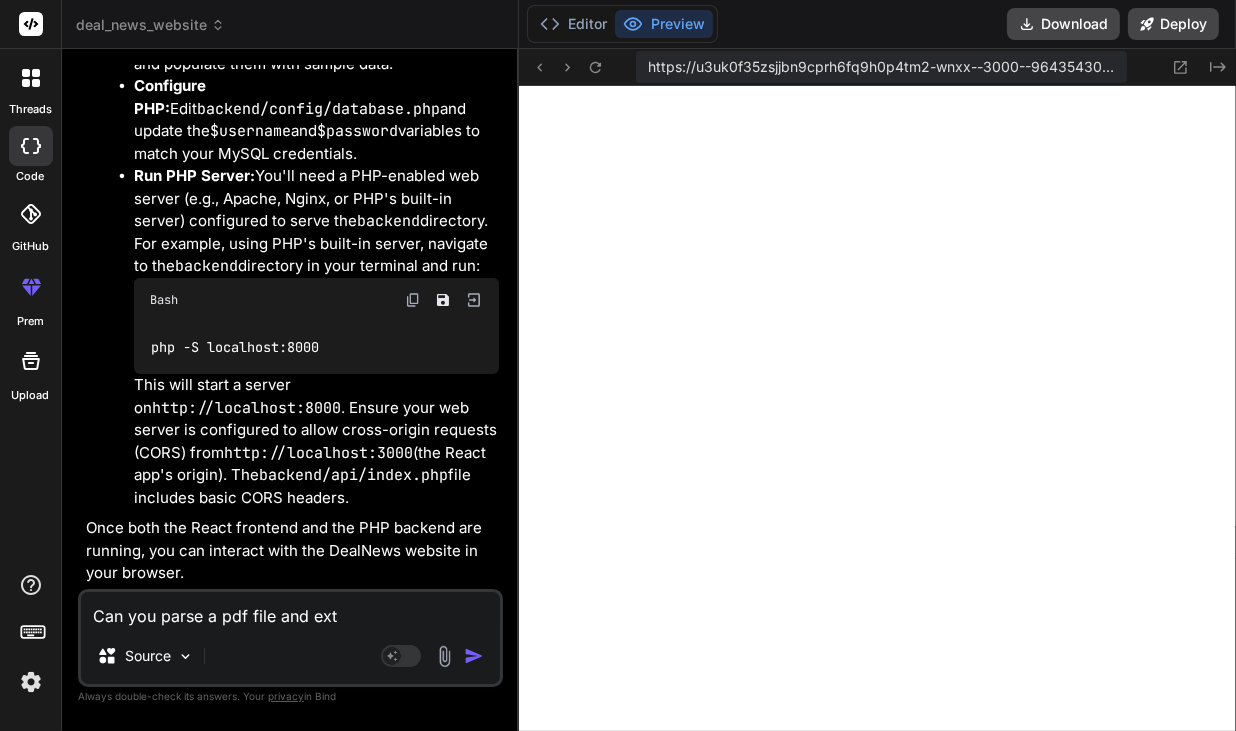 type on "Can you parse a pdf file and extr" 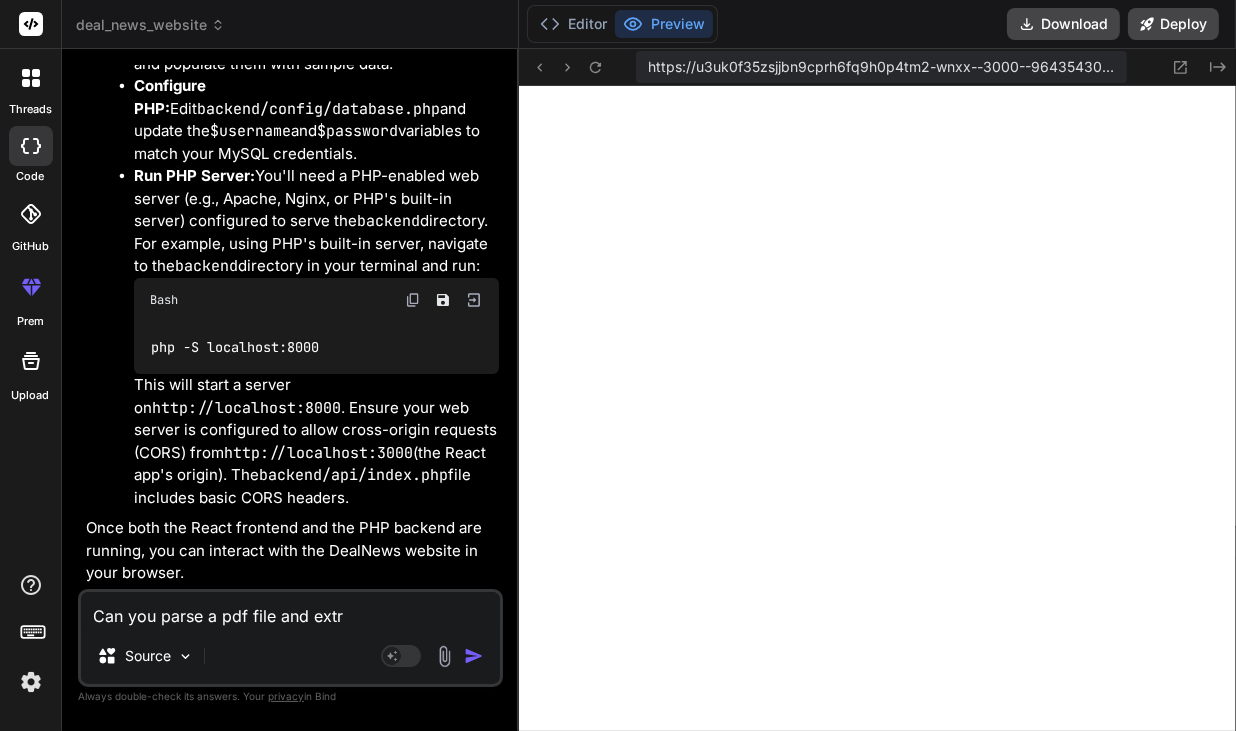 type on "Can you parse a pdf file and extra" 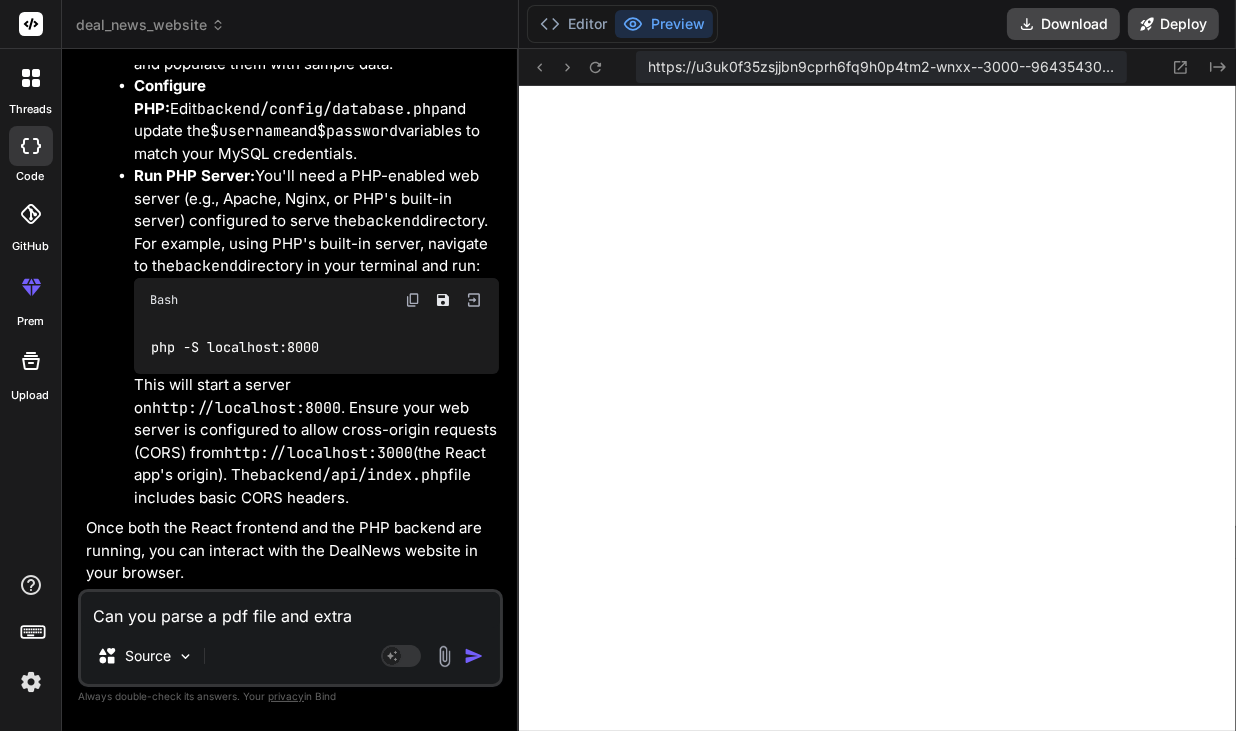 type on "Can you parse a pdf file and extrac" 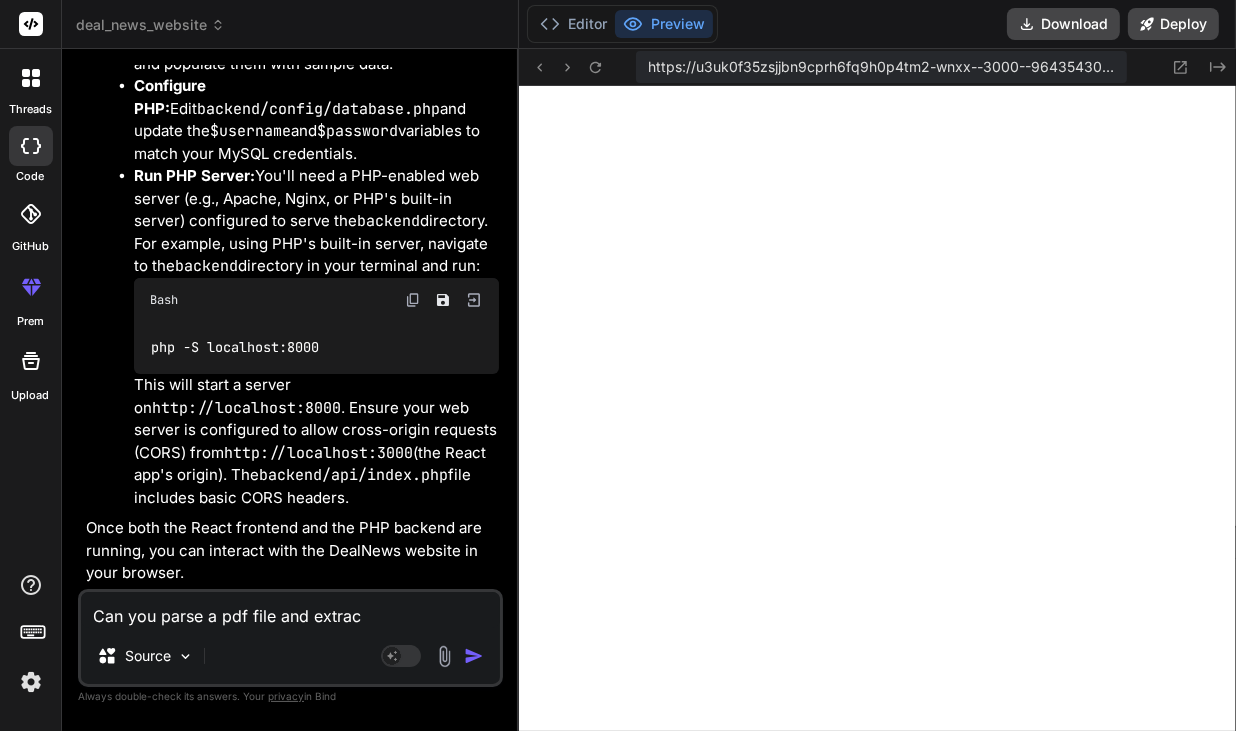 type on "Can you parse a pdf file and extract" 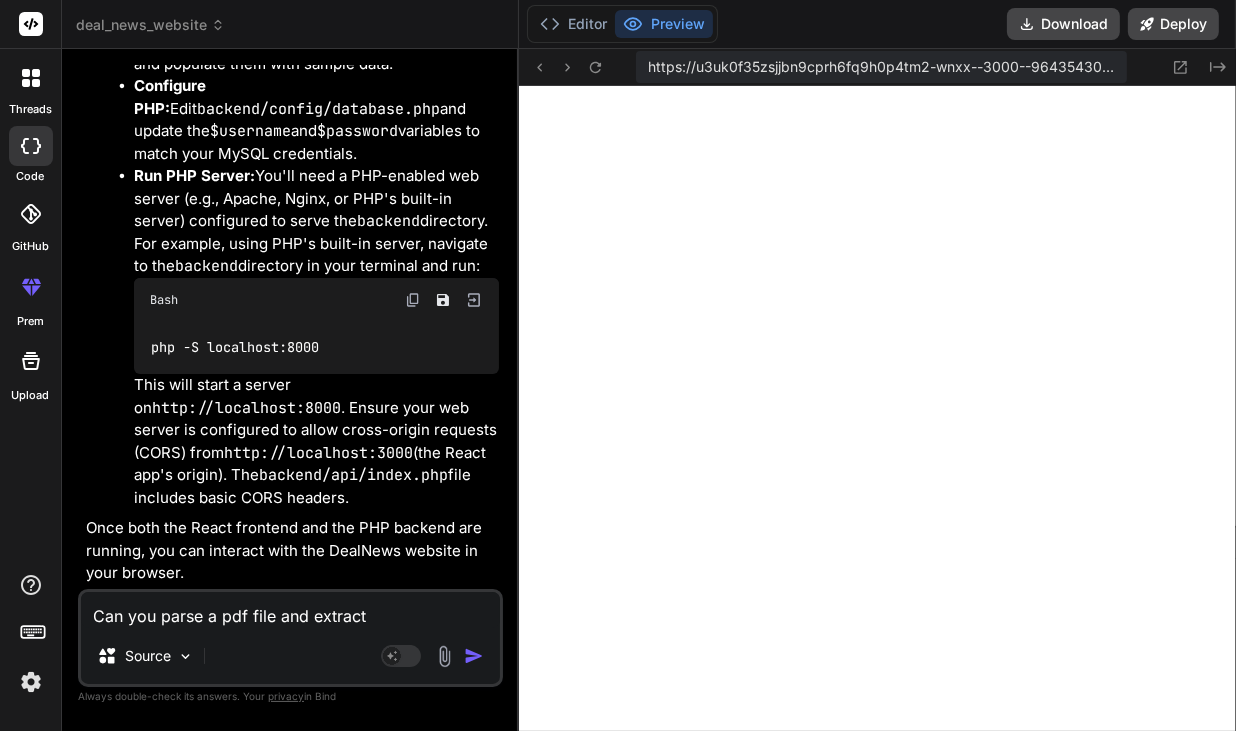 type on "Can you parse a pdf file and extract" 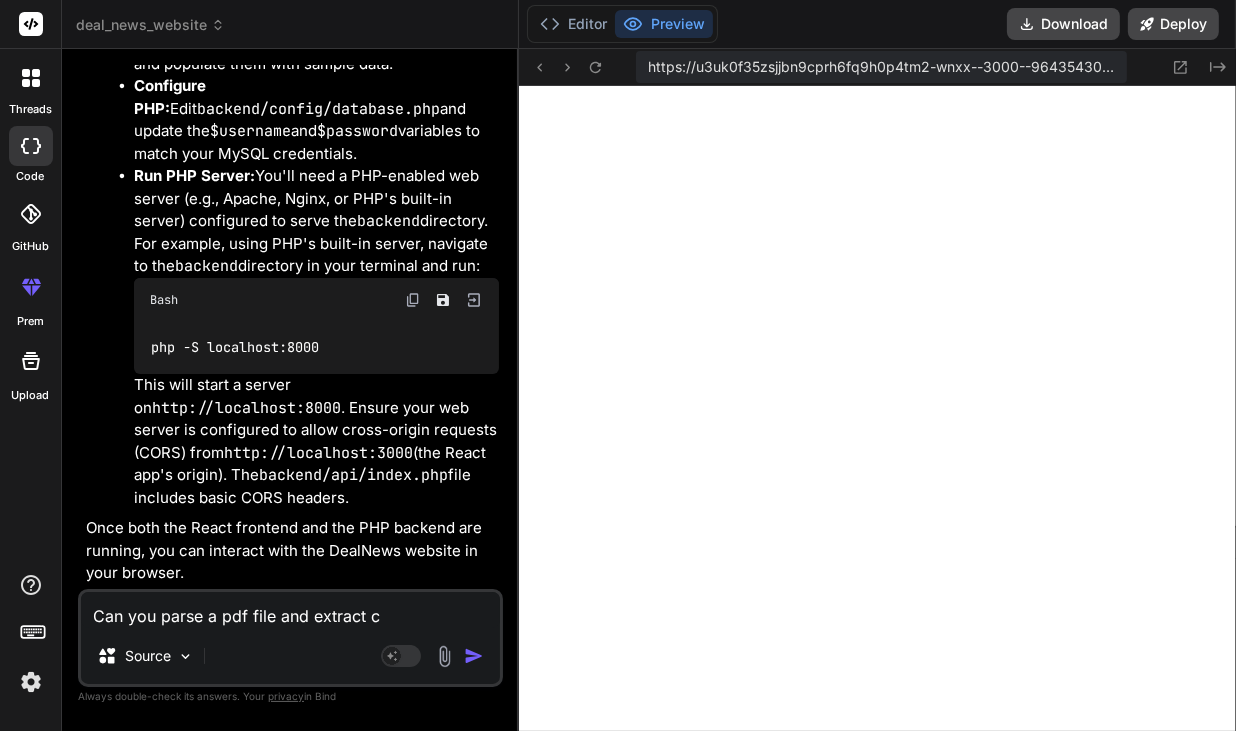 type on "Can you parse a pdf file and extract co" 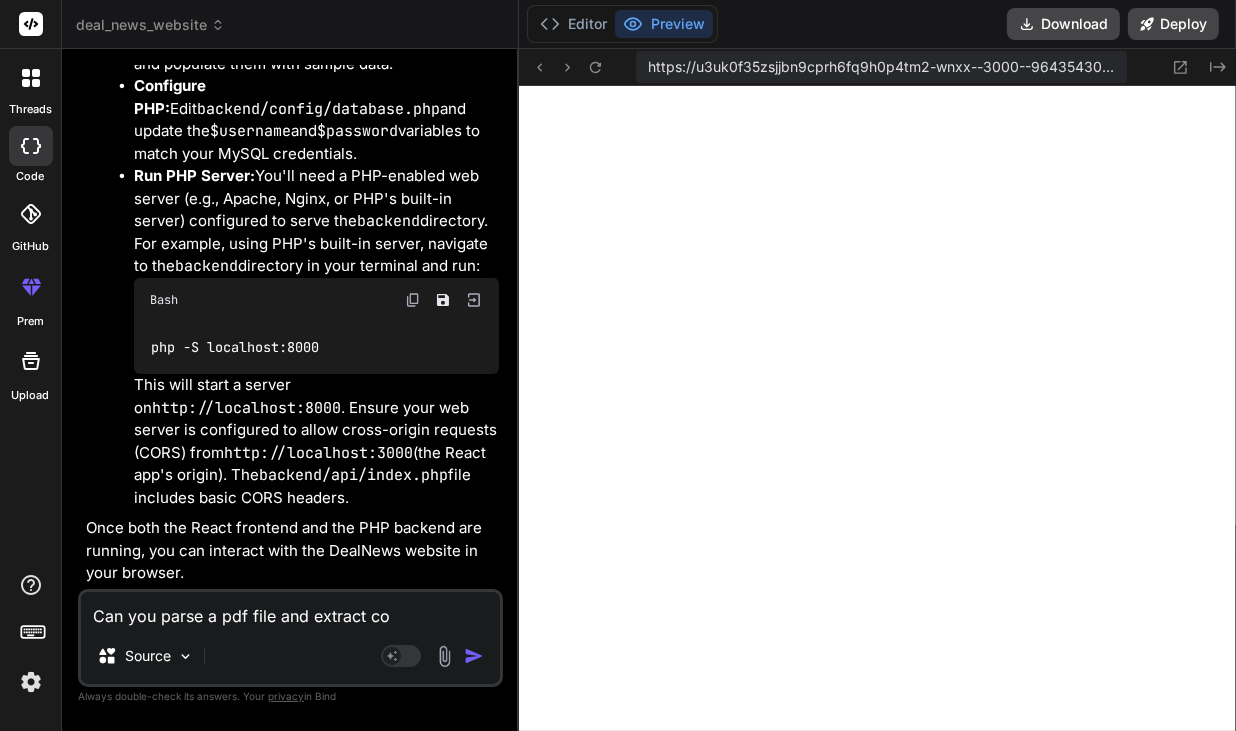 type on "Can you parse a pdf file and extract con" 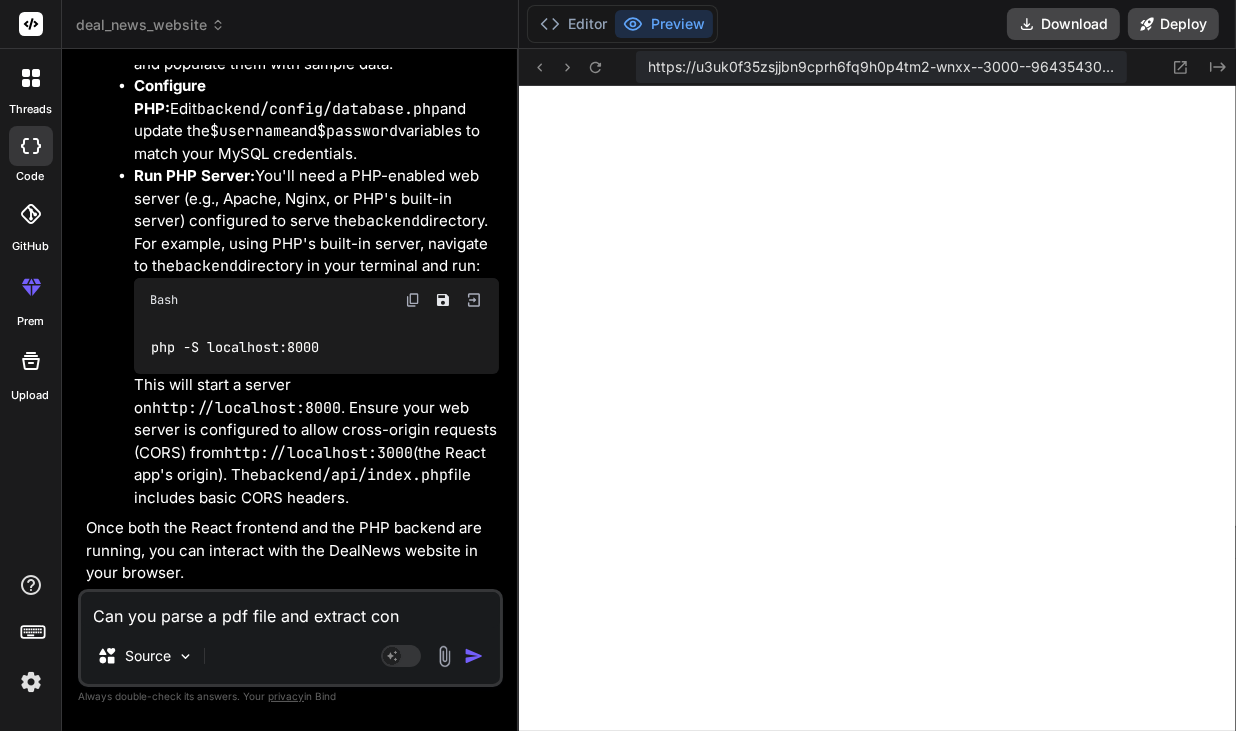 type on "Can you parse a pdf file and extract cont" 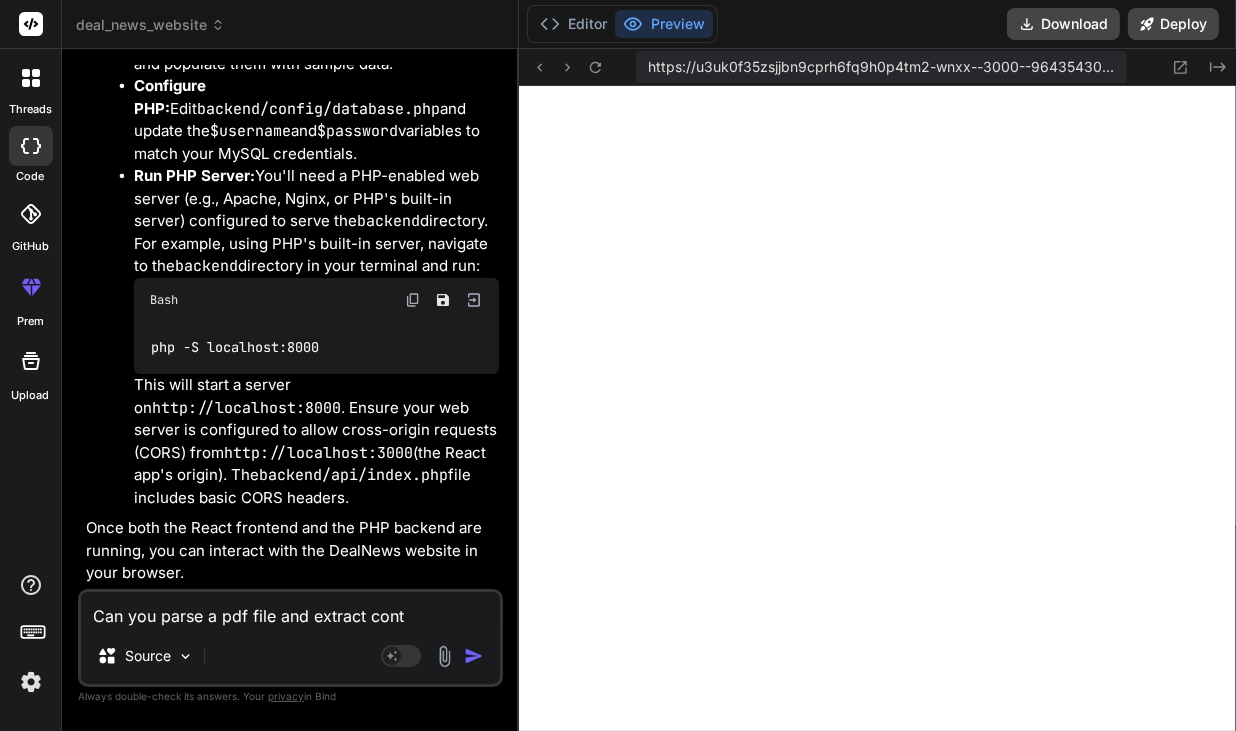 type on "Can you parse a pdf file and extract conte" 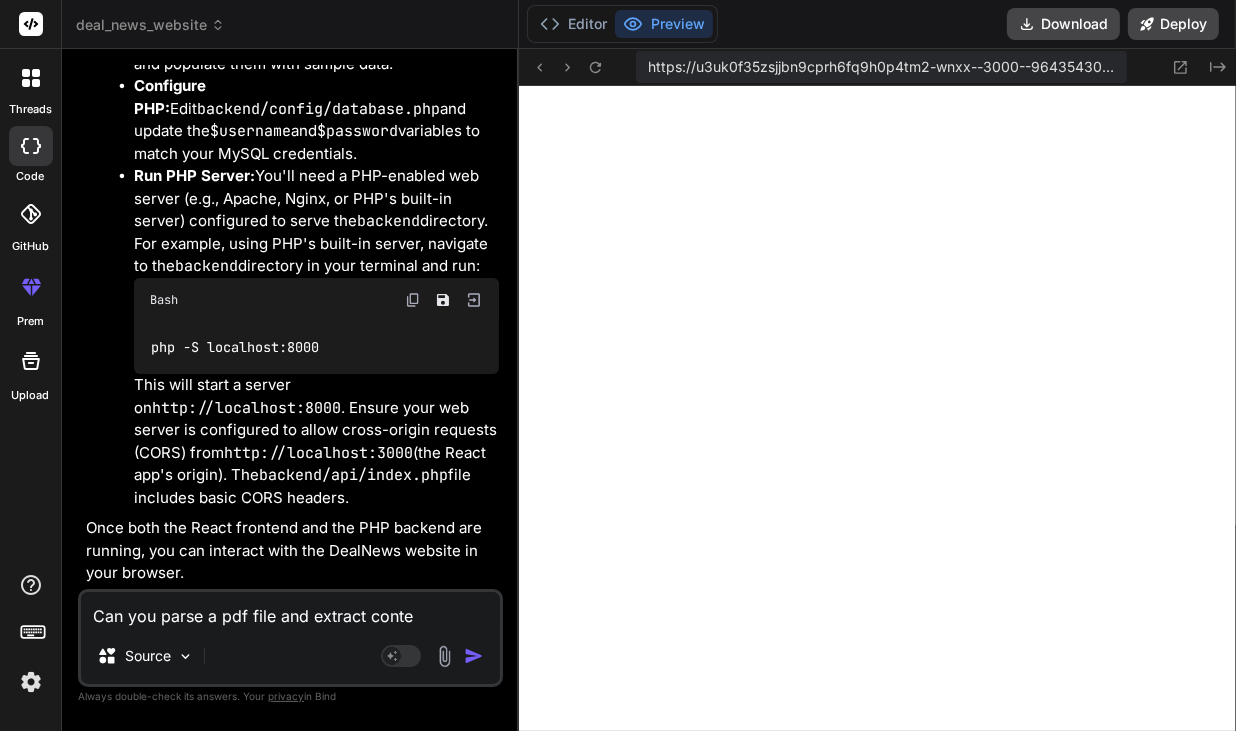 type on "Can you parse a pdf file and extract conten" 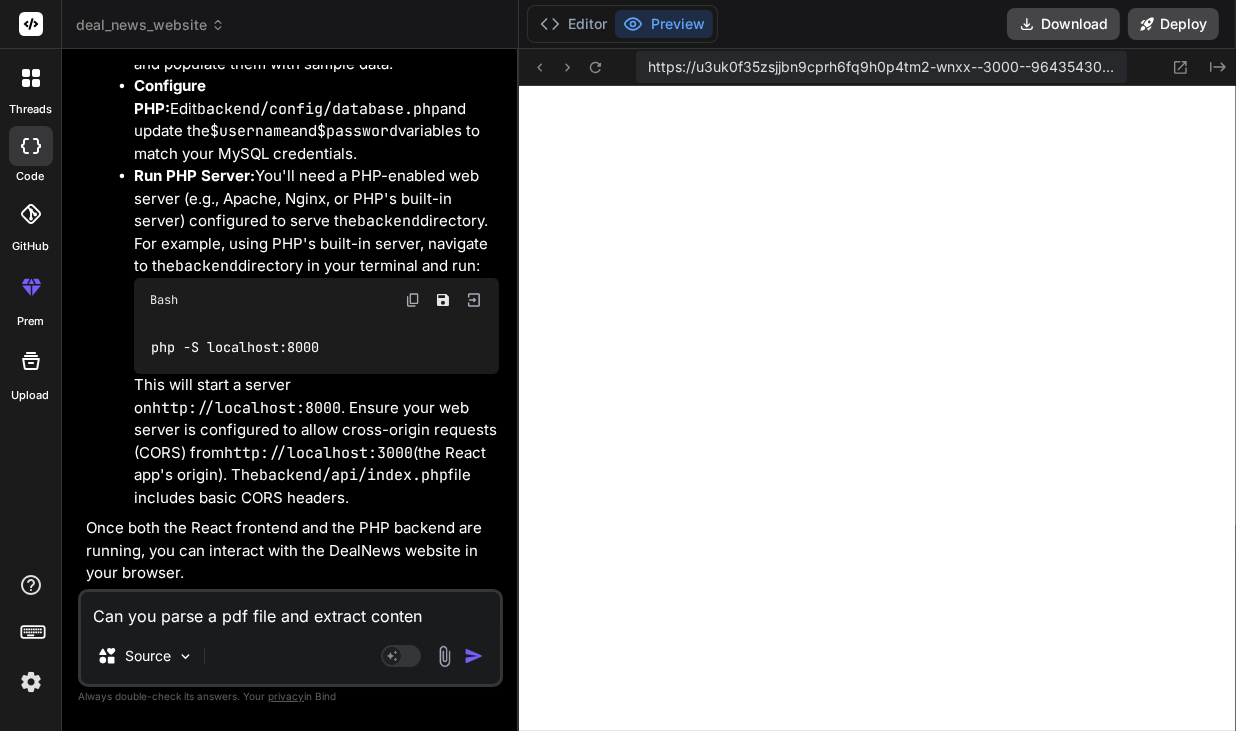 type on "Can you parse a pdf file and extract content" 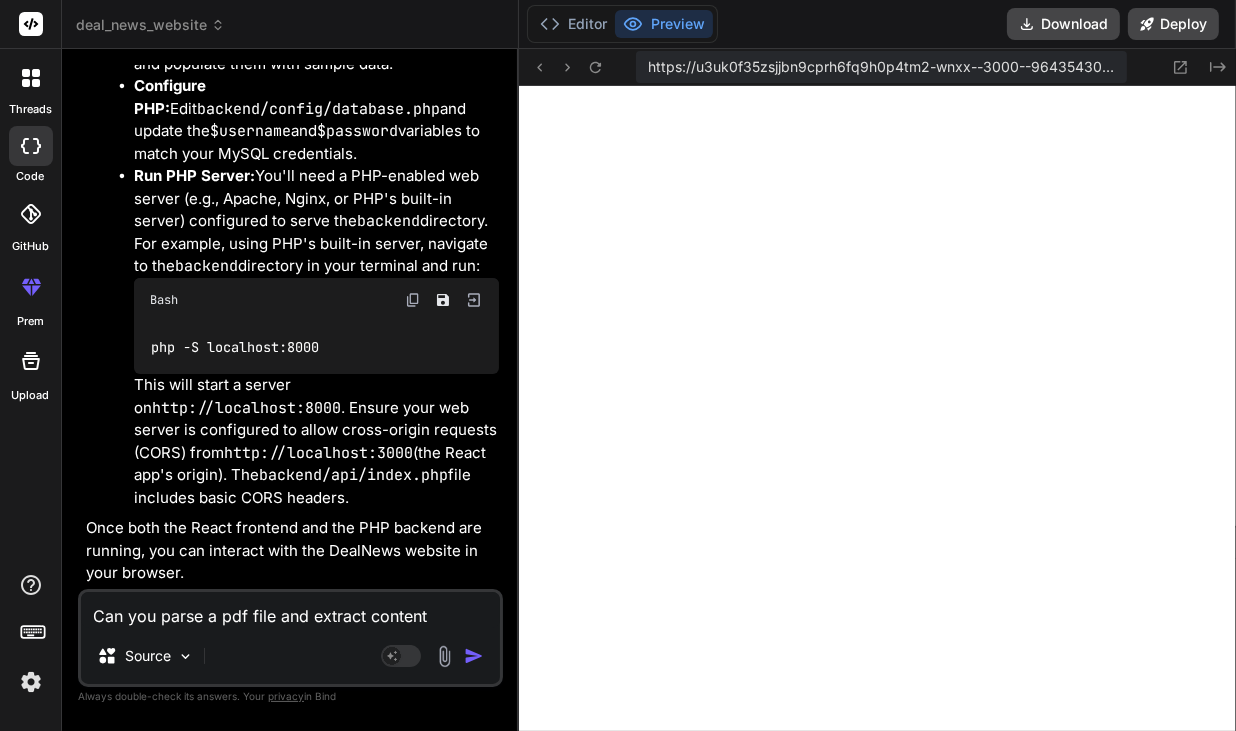 type on "Can you parse a pdf file and extract content" 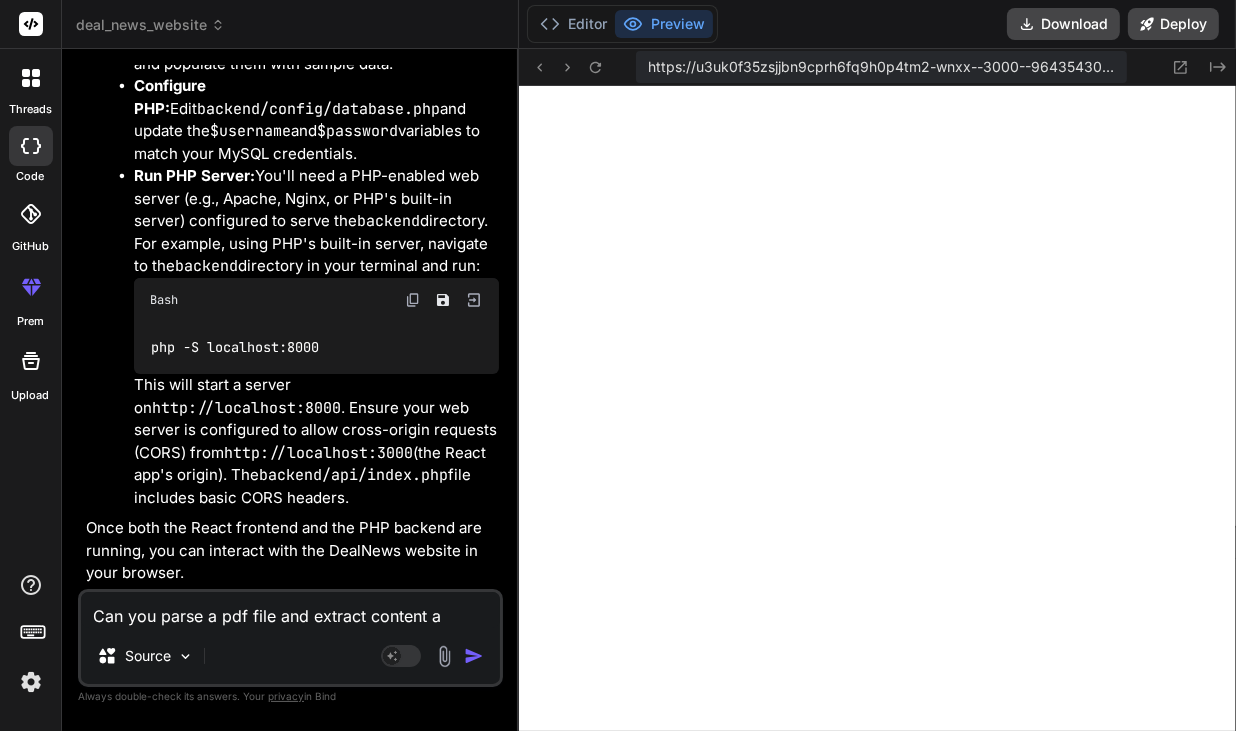 type on "Can you parse a pdf file and extract content an" 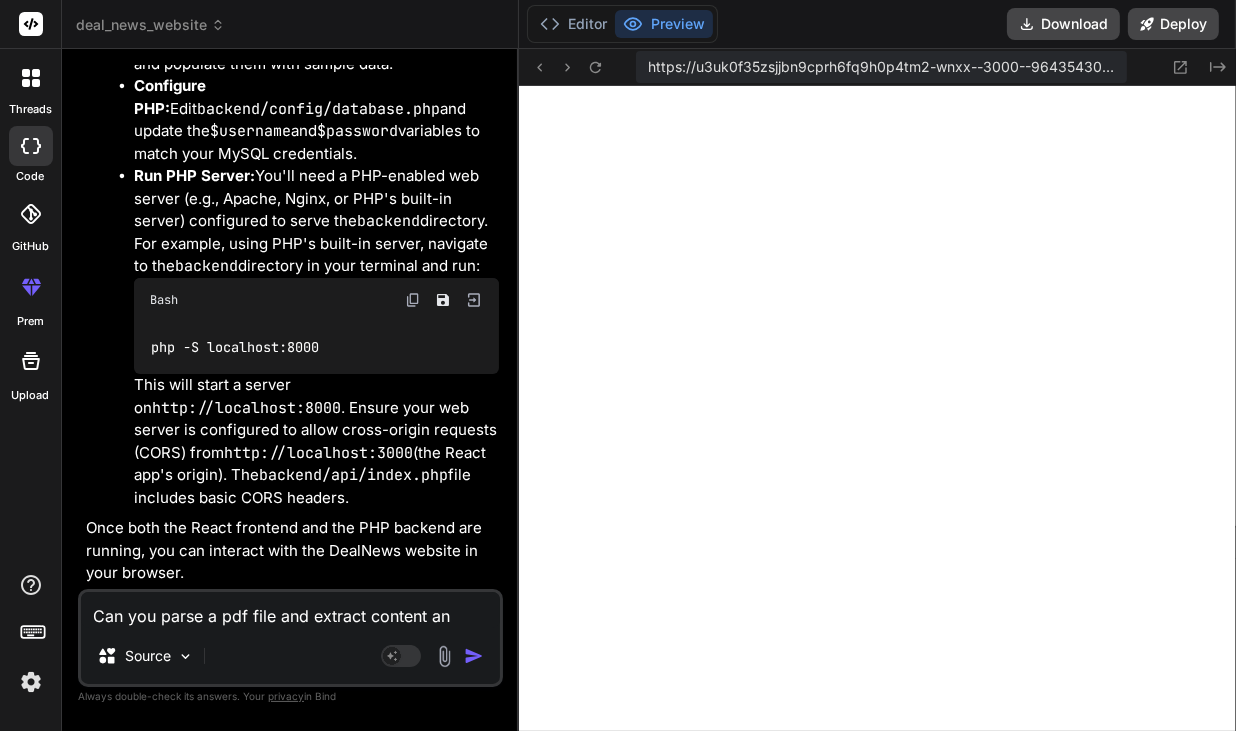 type on "Can you parse a pdf file and extract content and" 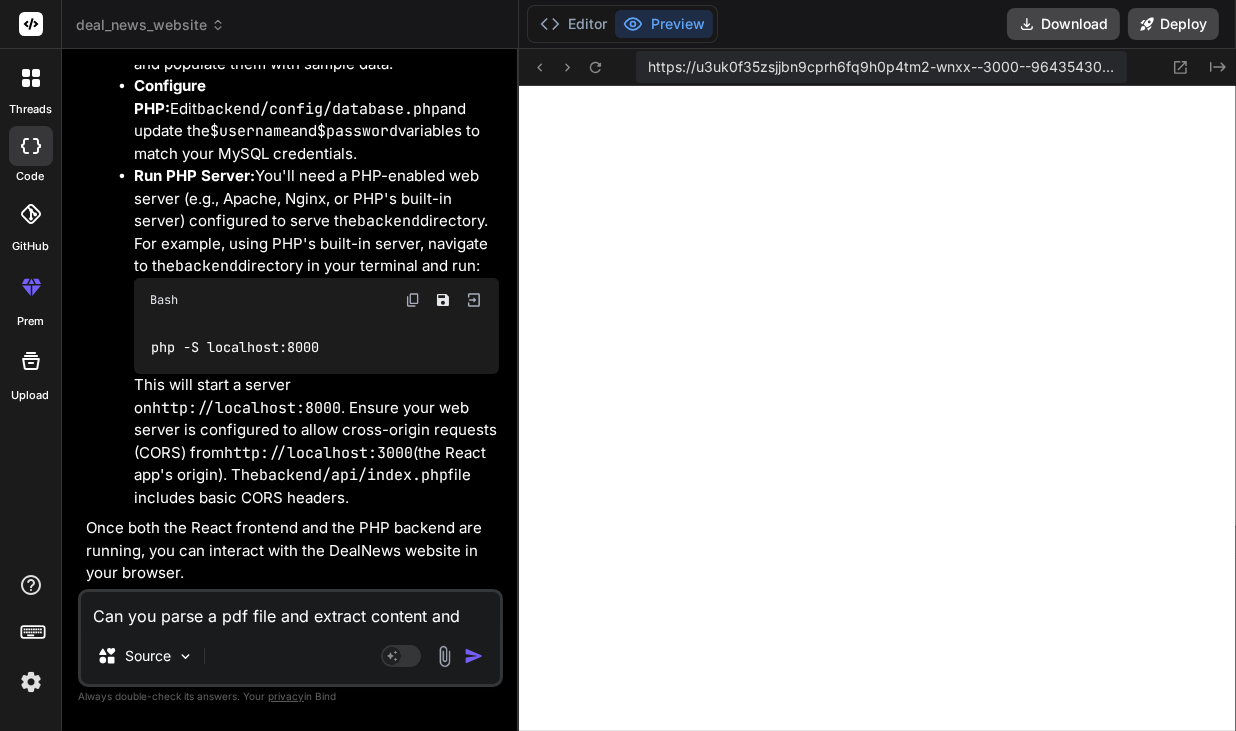 type on "Can you parse a pdf file and extract content and" 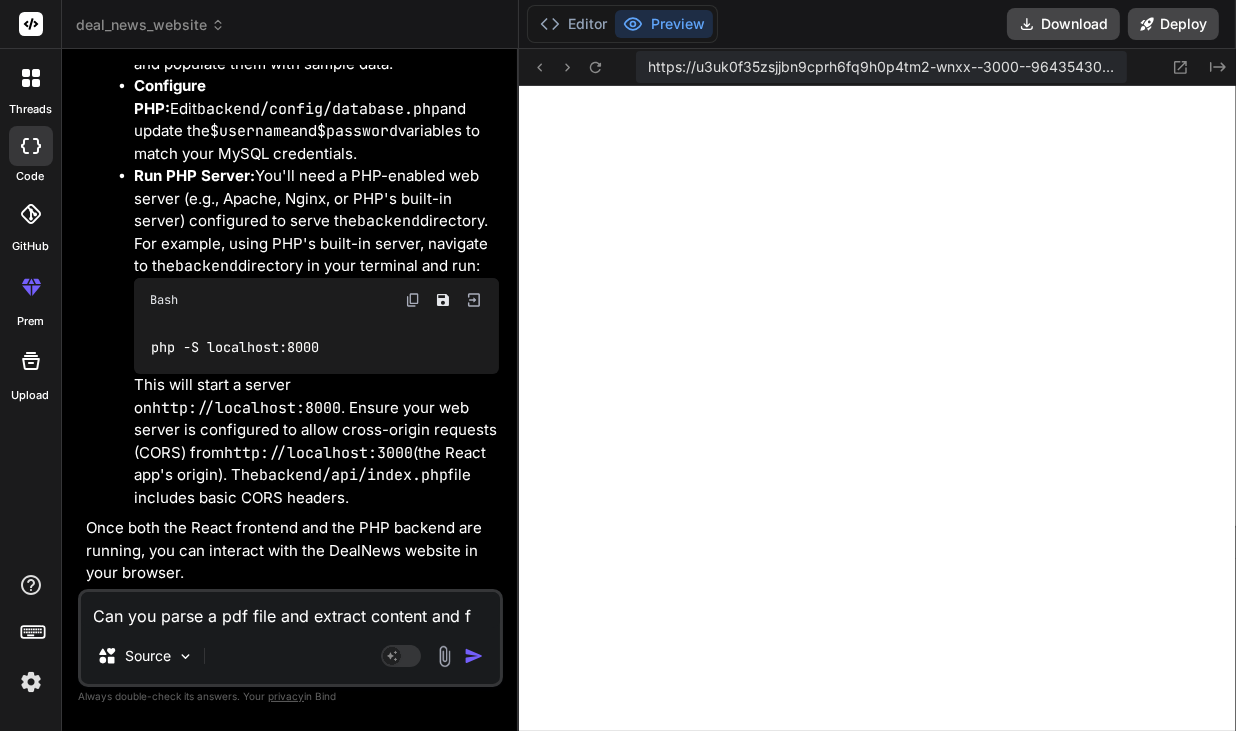 type on "Can you parse a pdf file and extract content and fu" 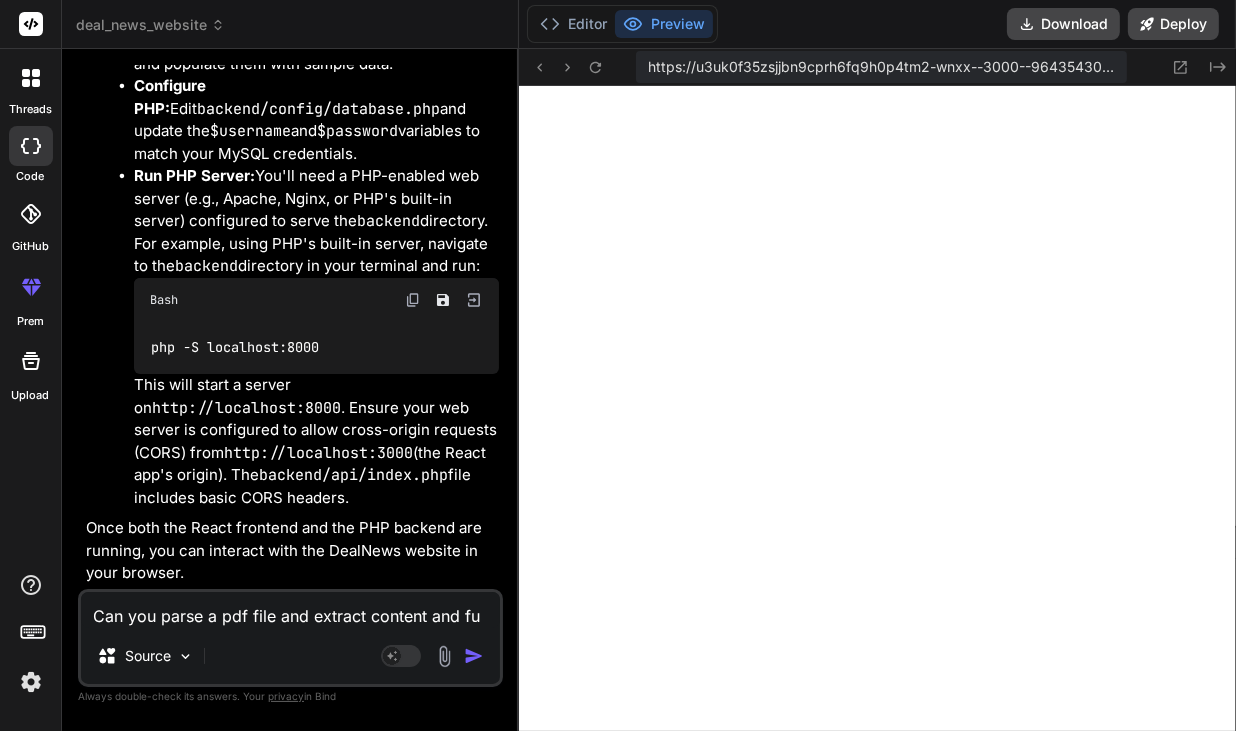 type on "Can you parse a pdf file and extract content and ful" 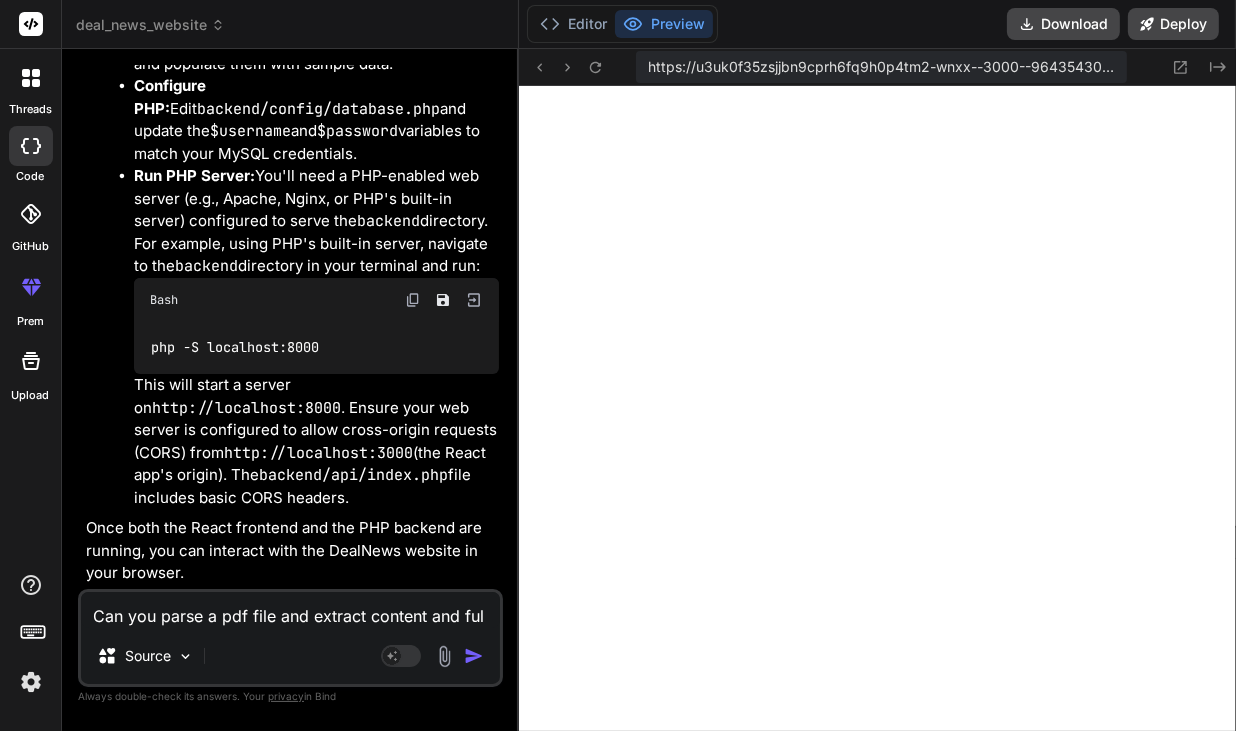type on "Can you parse a pdf file and extract content and full" 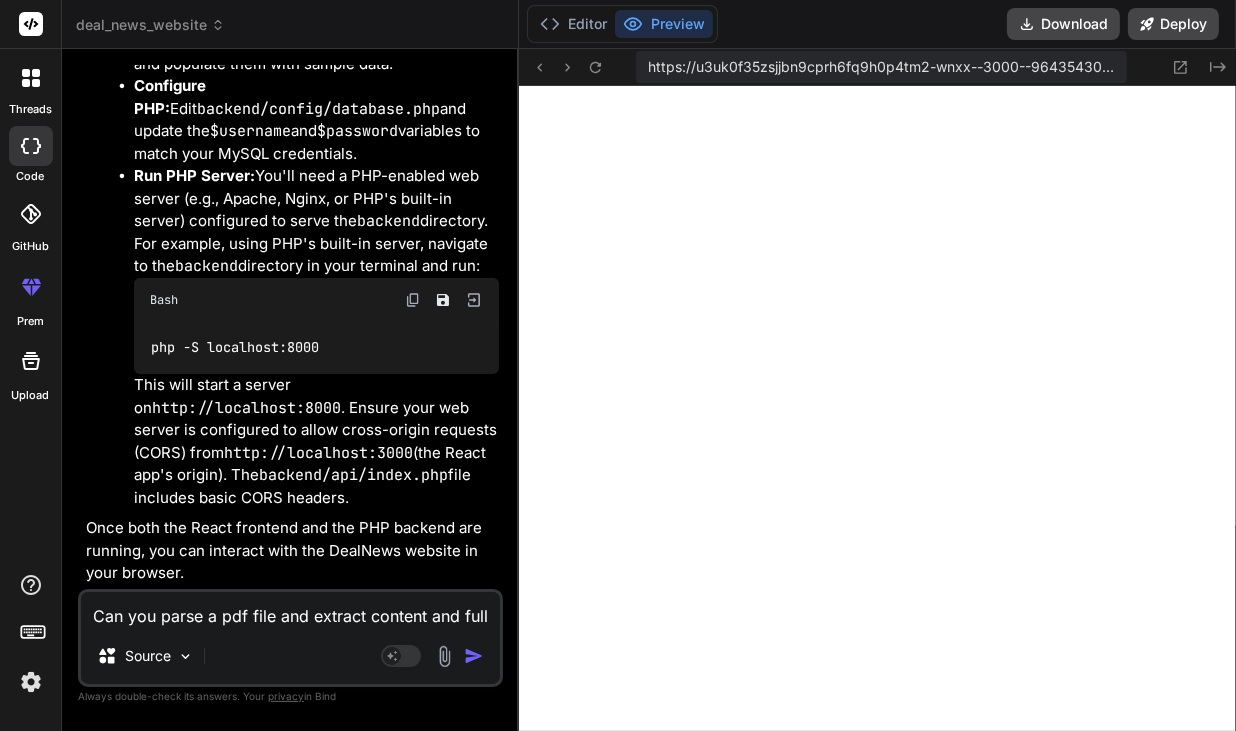type on "Can you parse a pdf file and extract content and full" 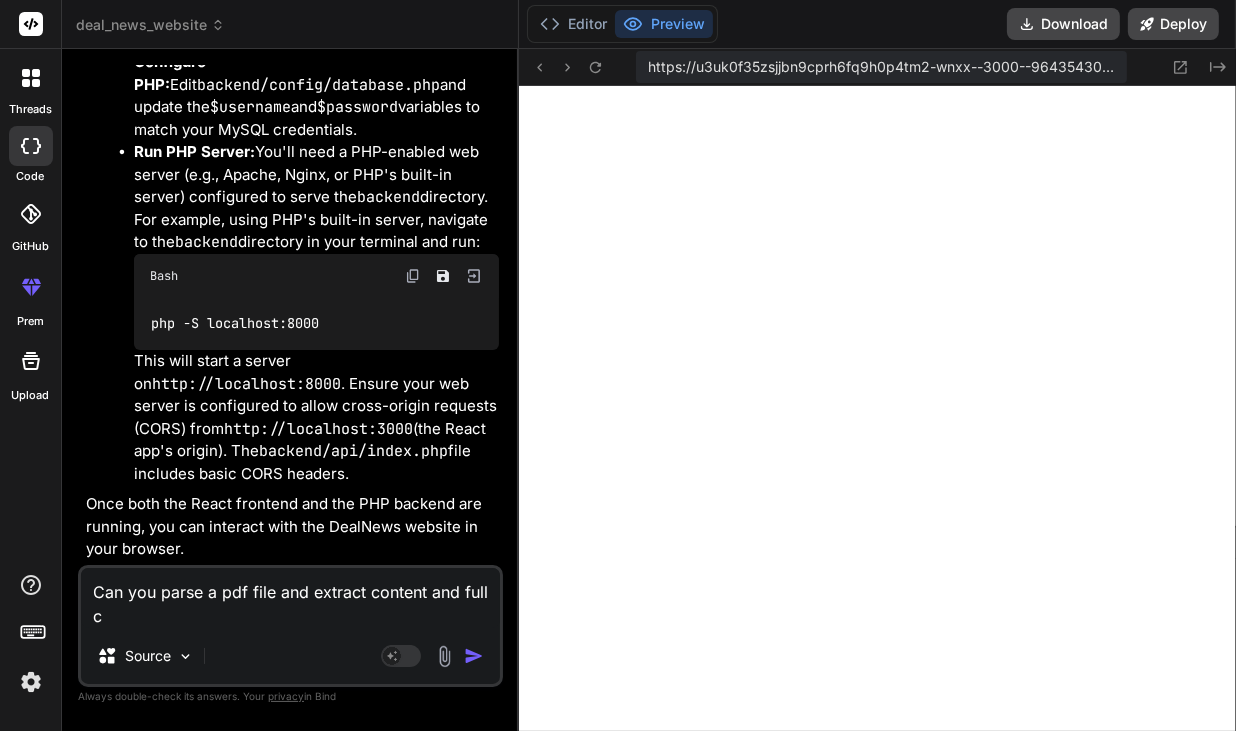 type on "Can you parse a pdf file and extract content and full co" 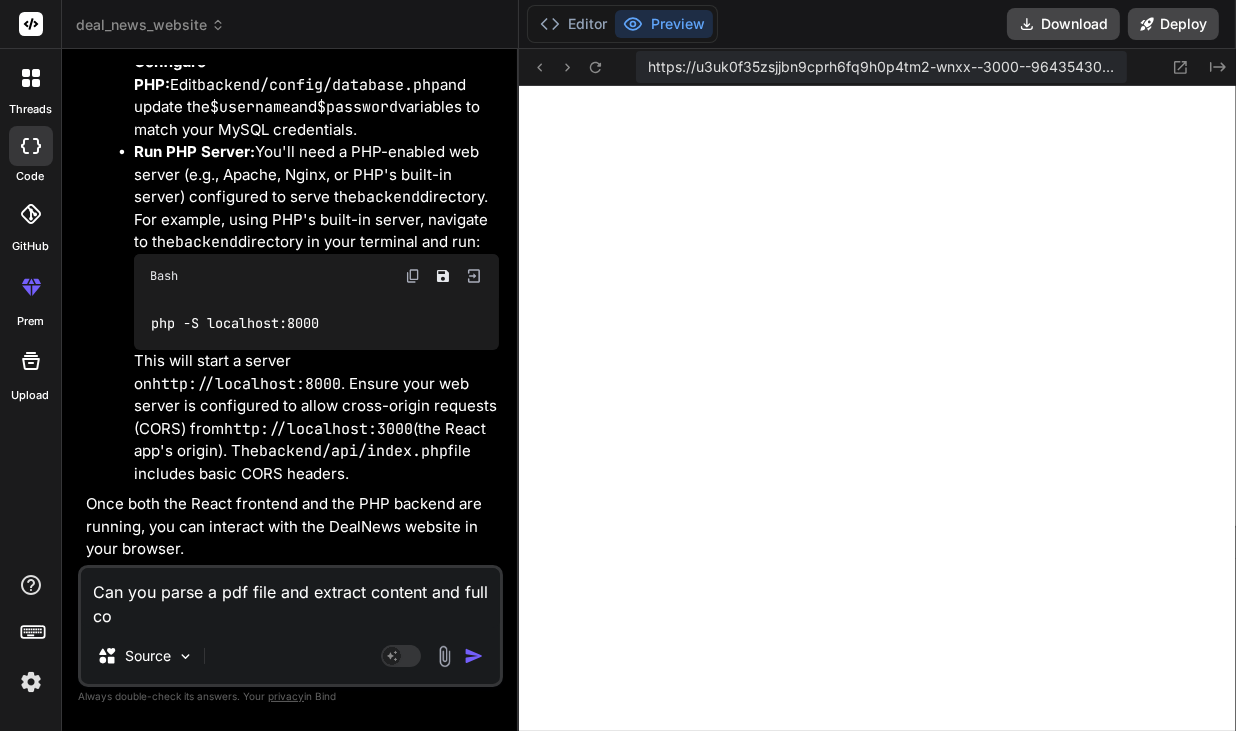type on "Can you parse a pdf file and extract content and full con" 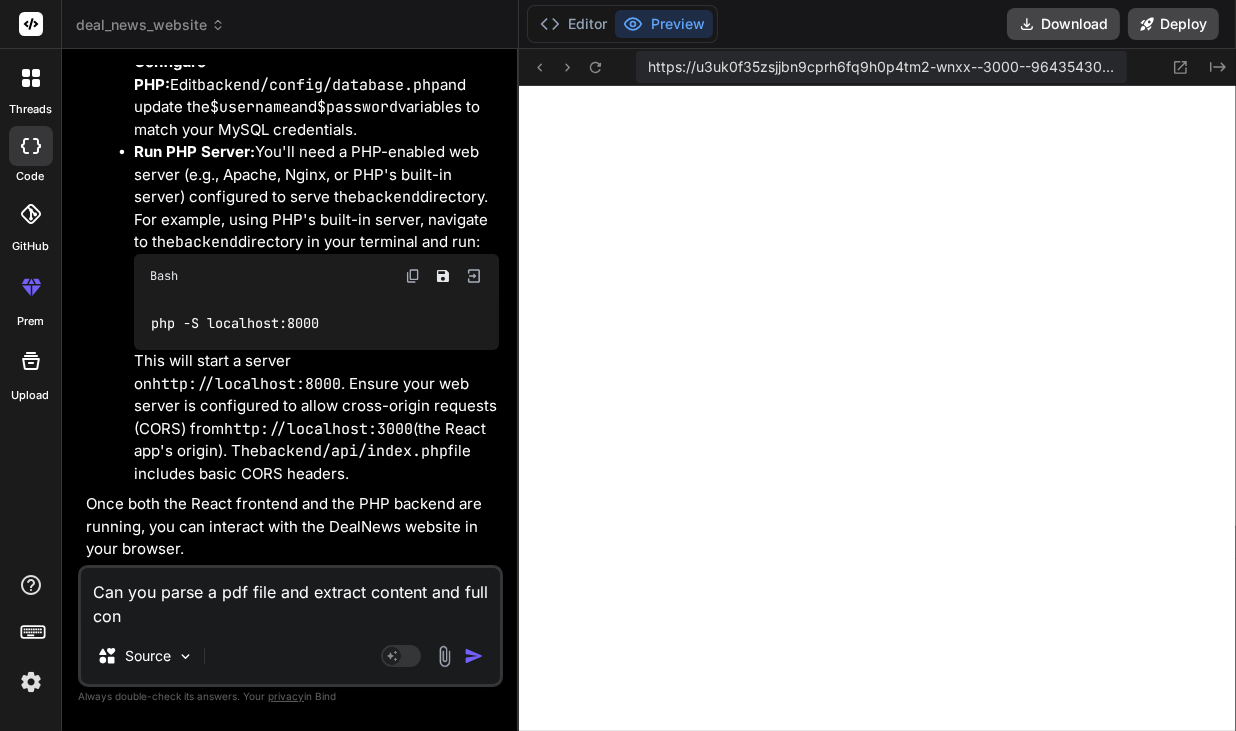 type on "Can you parse a pdf file and extract content and full cont" 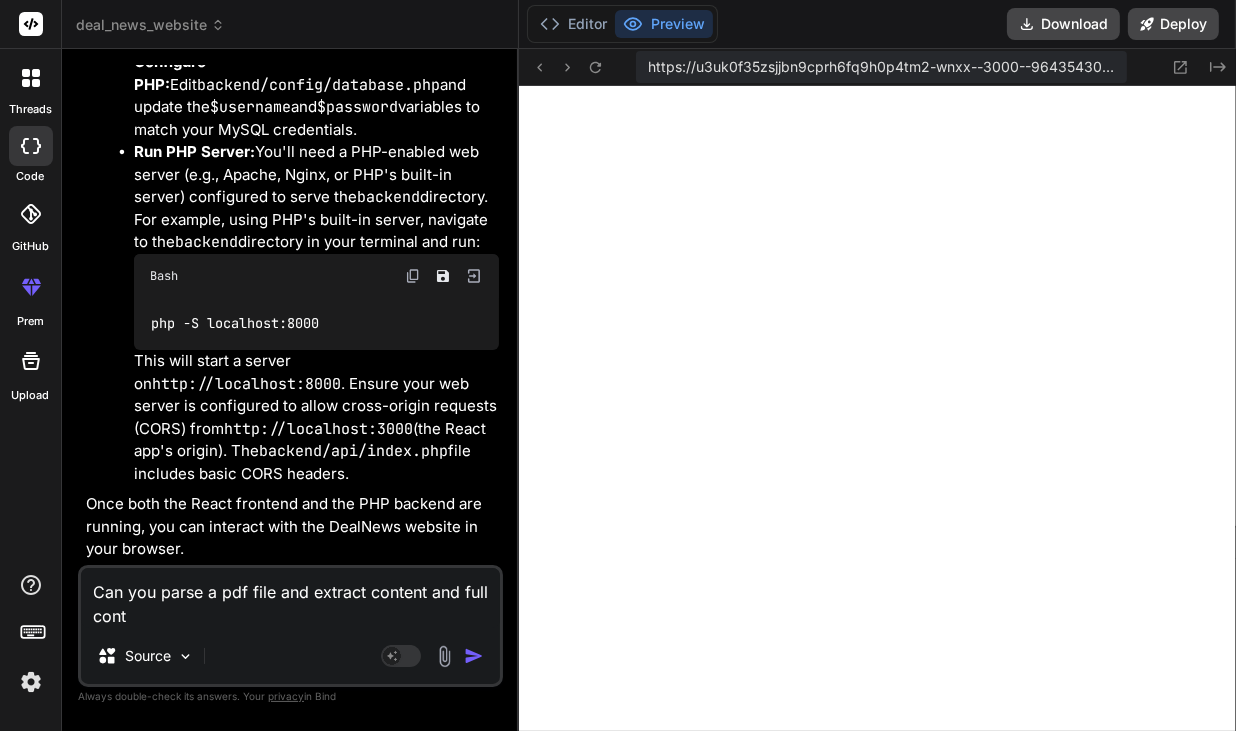 type on "Can you parse a pdf file and extract content and full conte" 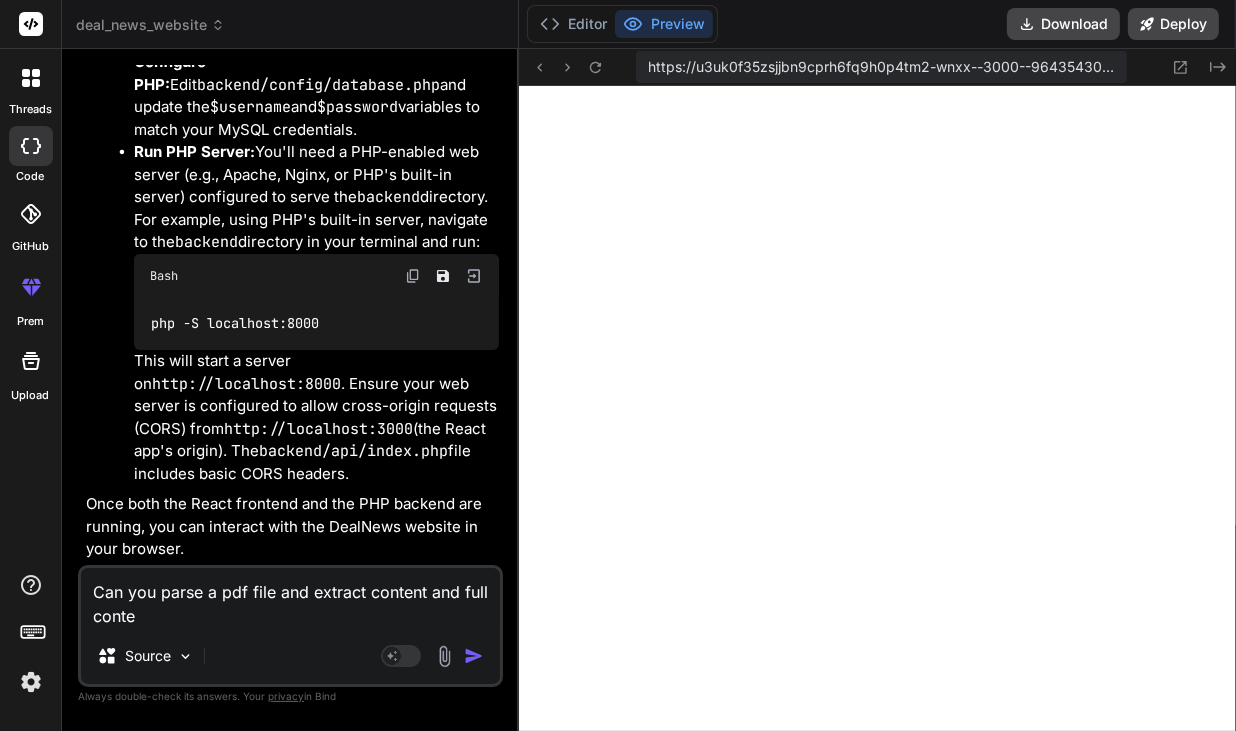 type on "Can you parse a pdf file and extract content and full contex" 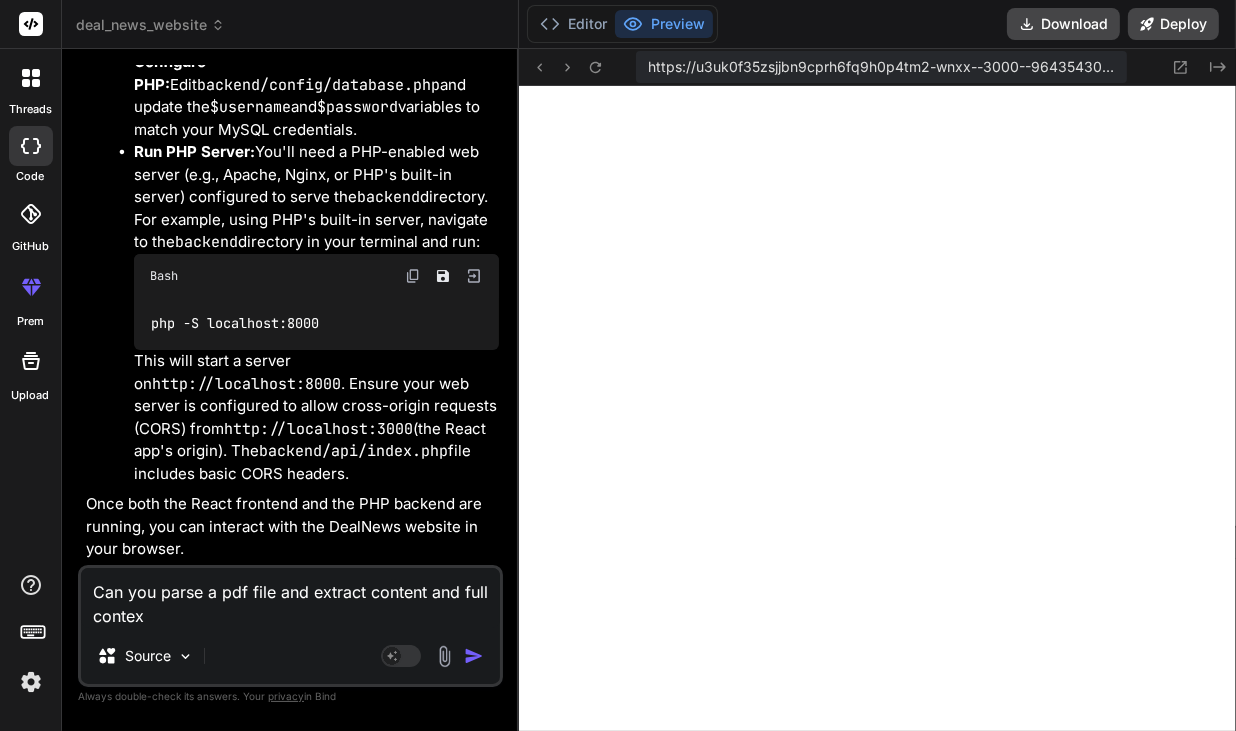 type on "Can you parse a pdf file and extract content and full context" 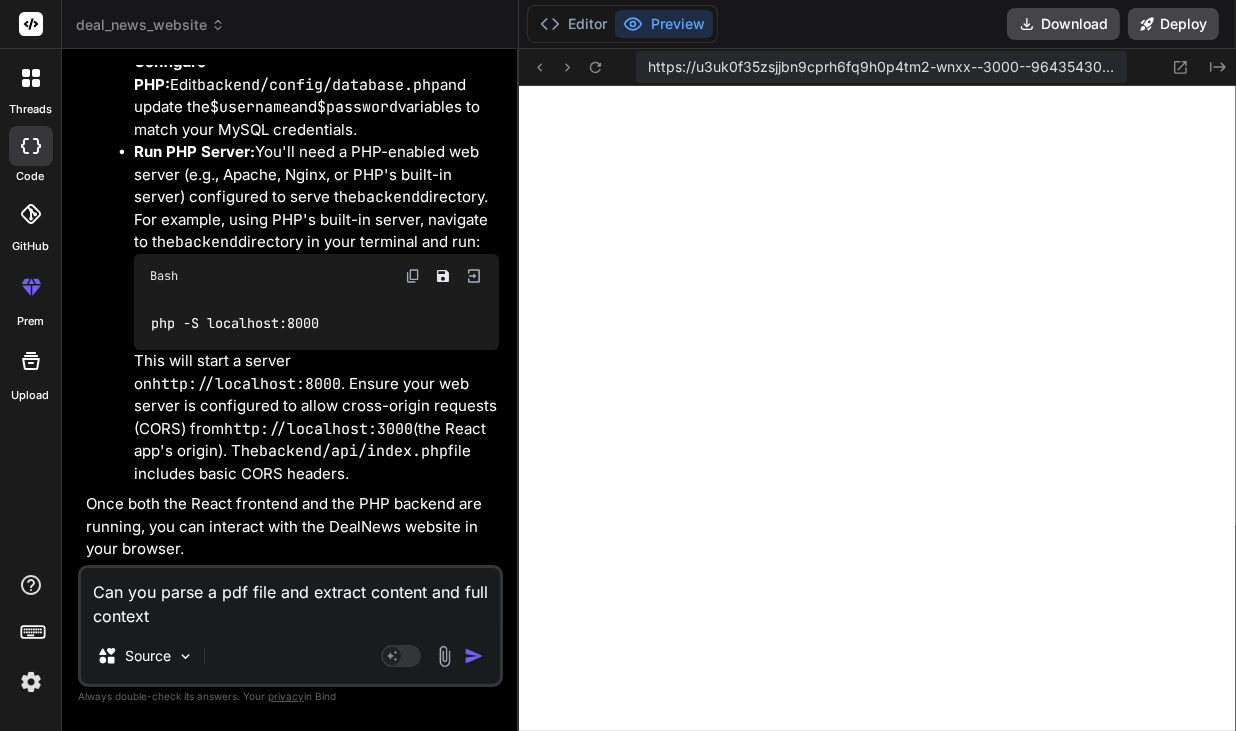 type on "Can you parse a pdf file and extract content and full context" 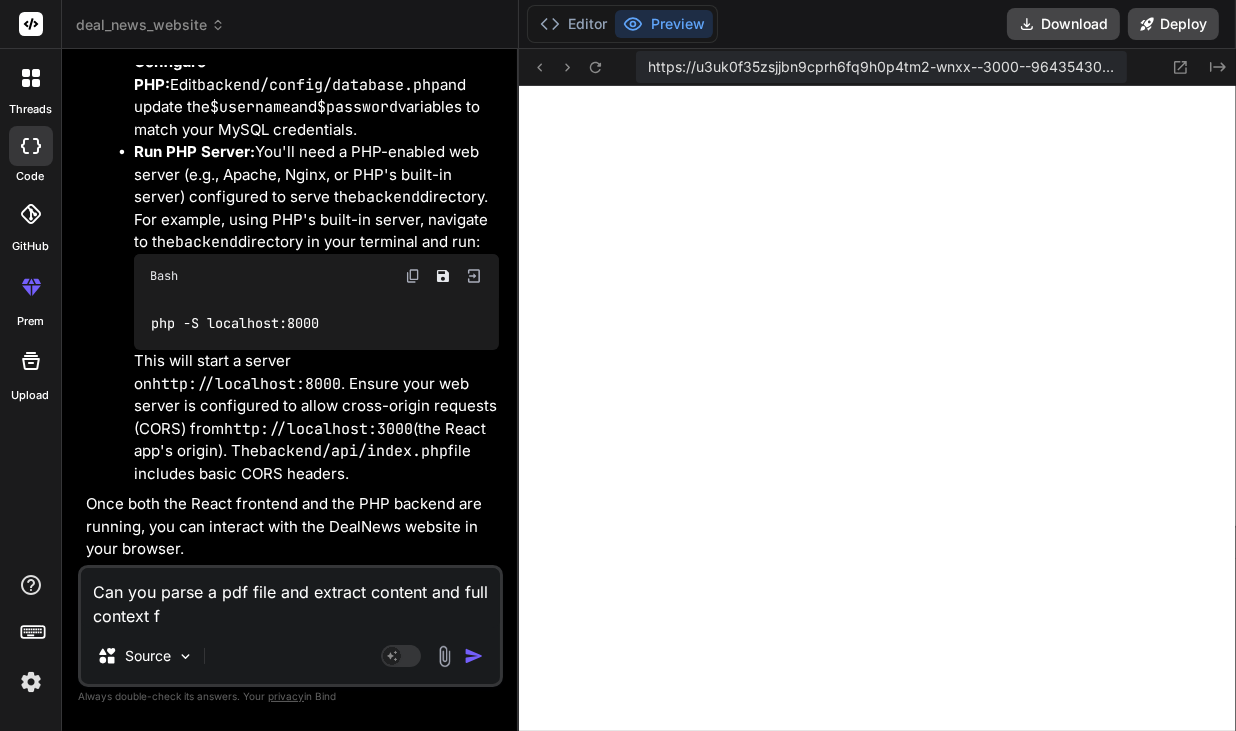 type on "Can you parse a pdf file and extract content and full context fr" 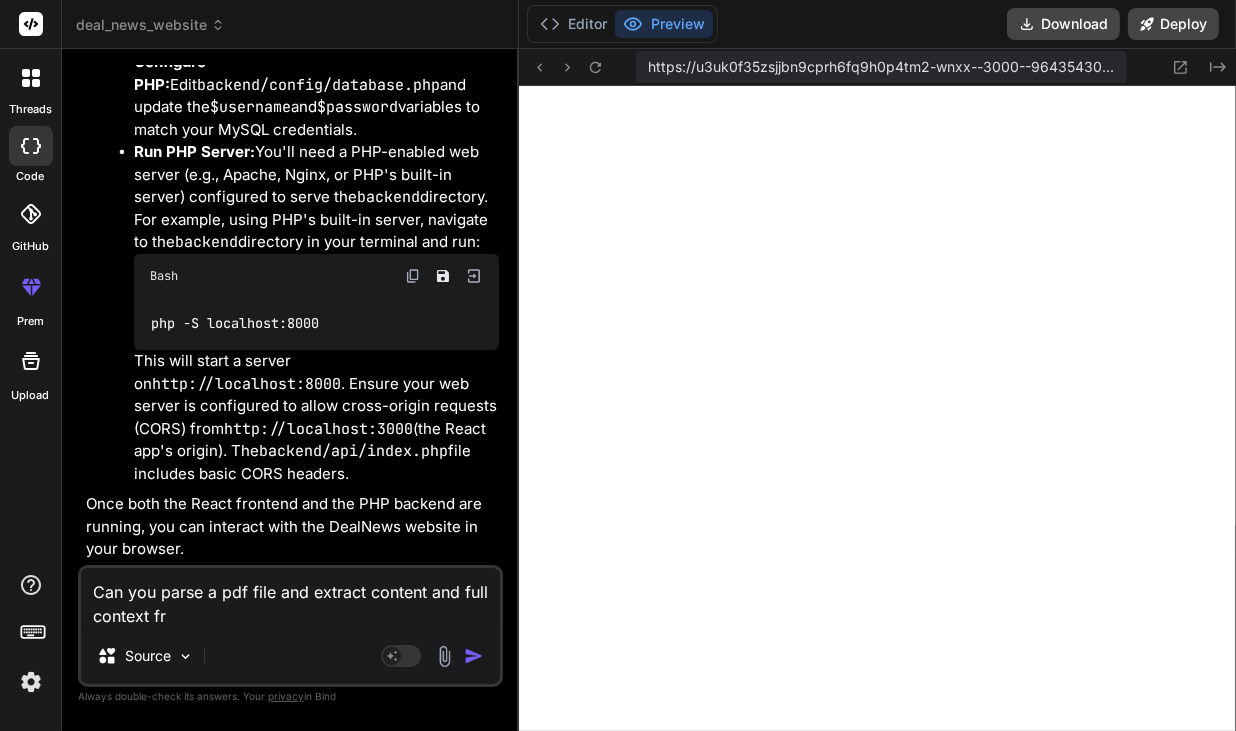 type on "Can you parse a pdf file and extract content and full context fro" 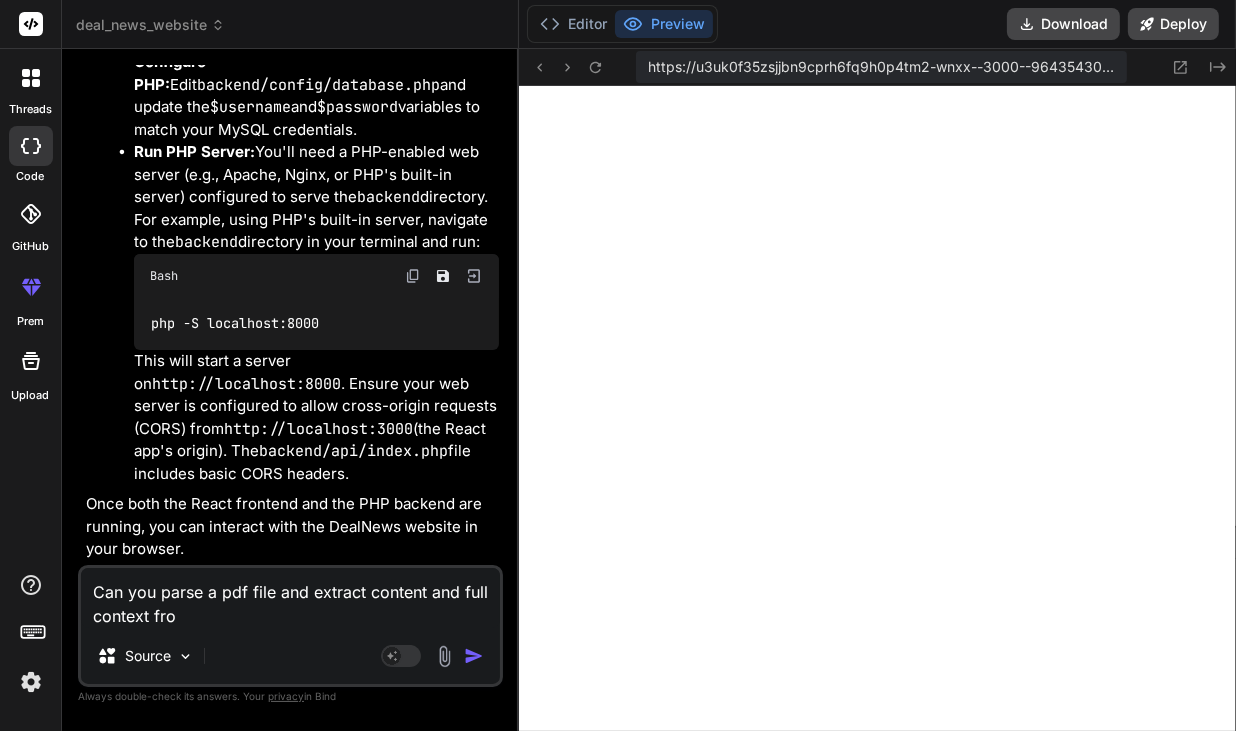 type on "Can you parse a pdf file and extract content and full context from" 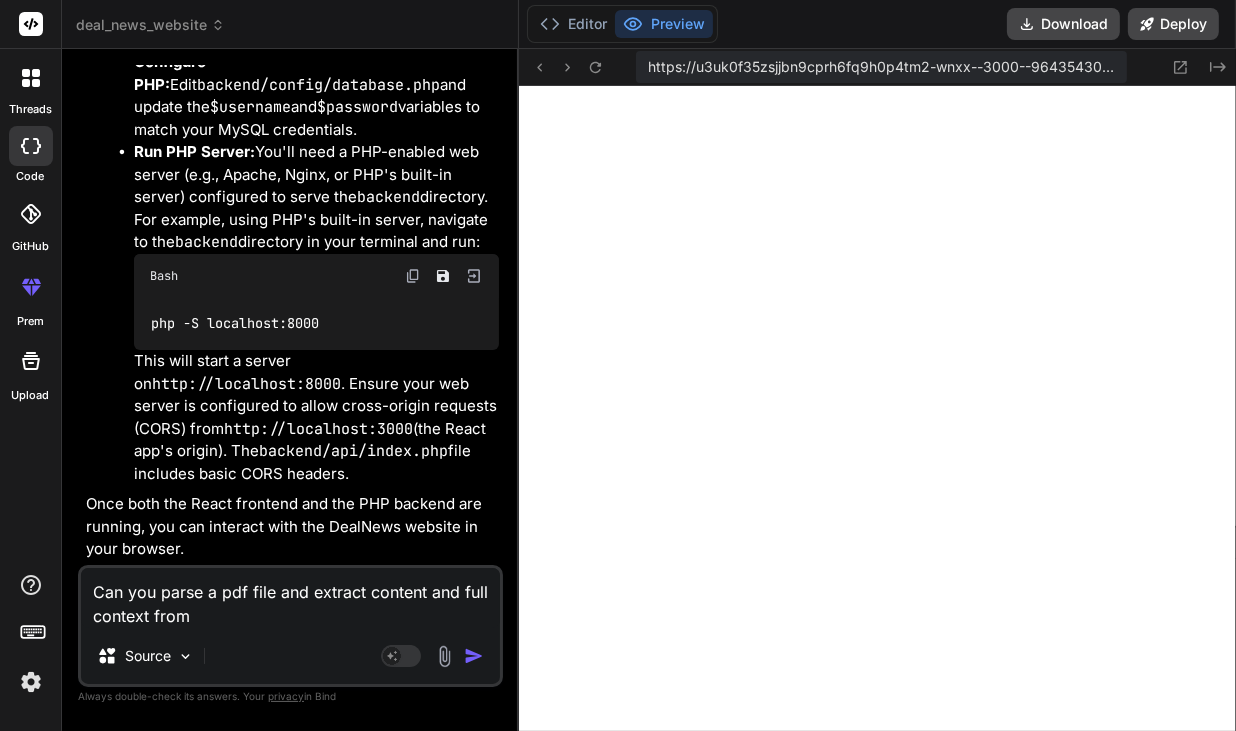 type on "Can you parse a pdf file and extract content and full context from" 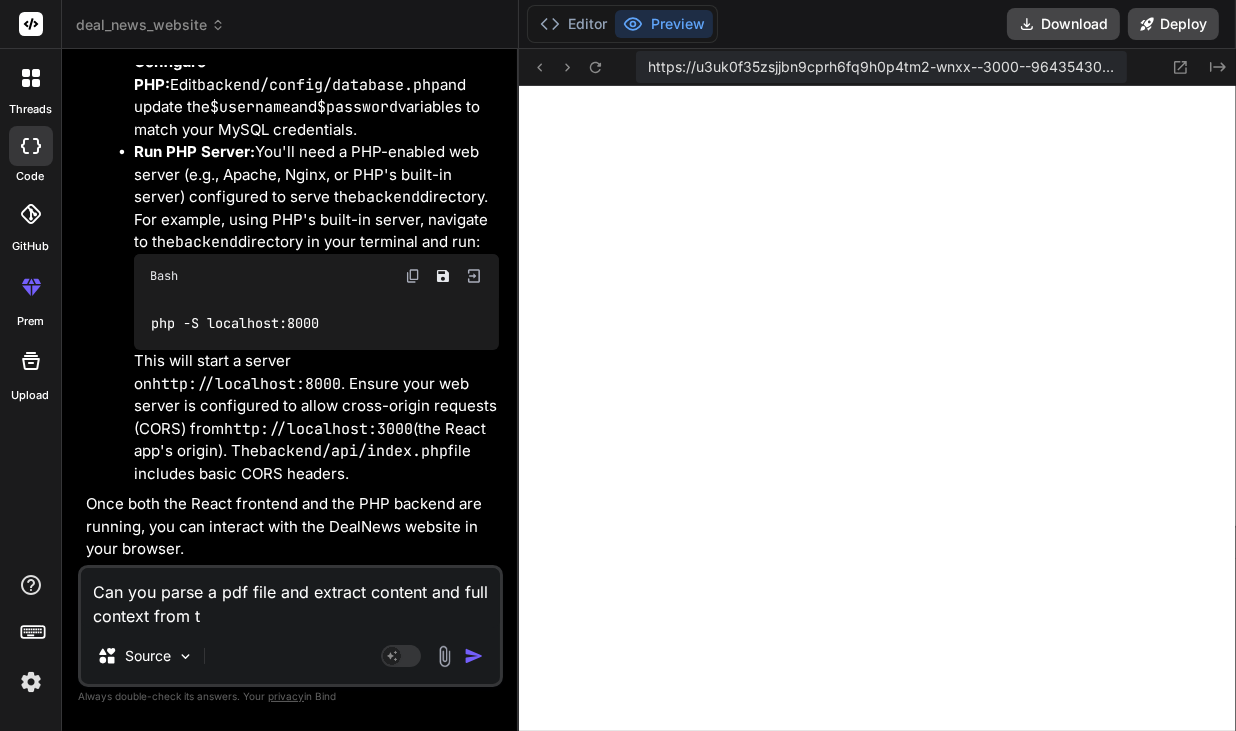 type on "Can you parse a pdf file and extract content and full context from th" 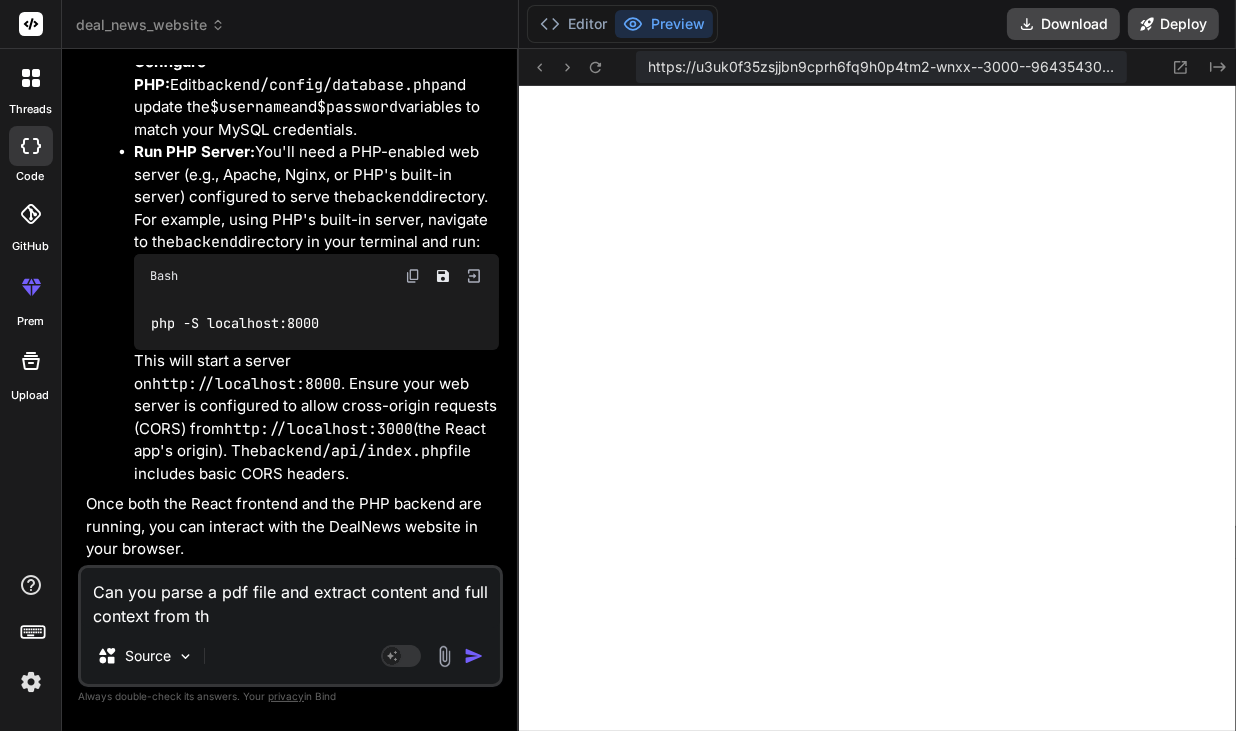 type on "Can you parse a pdf file and extract content and full context from the" 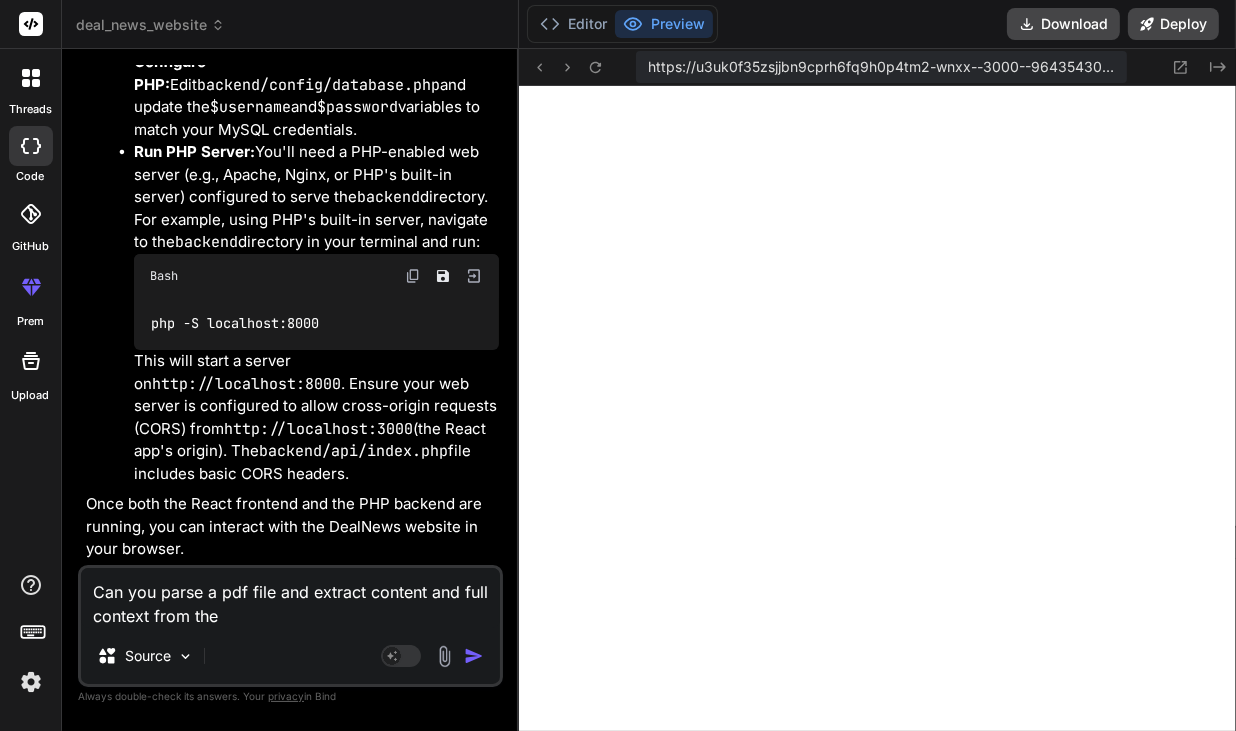 type on "Can you parse a pdf file and extract content and full context from the" 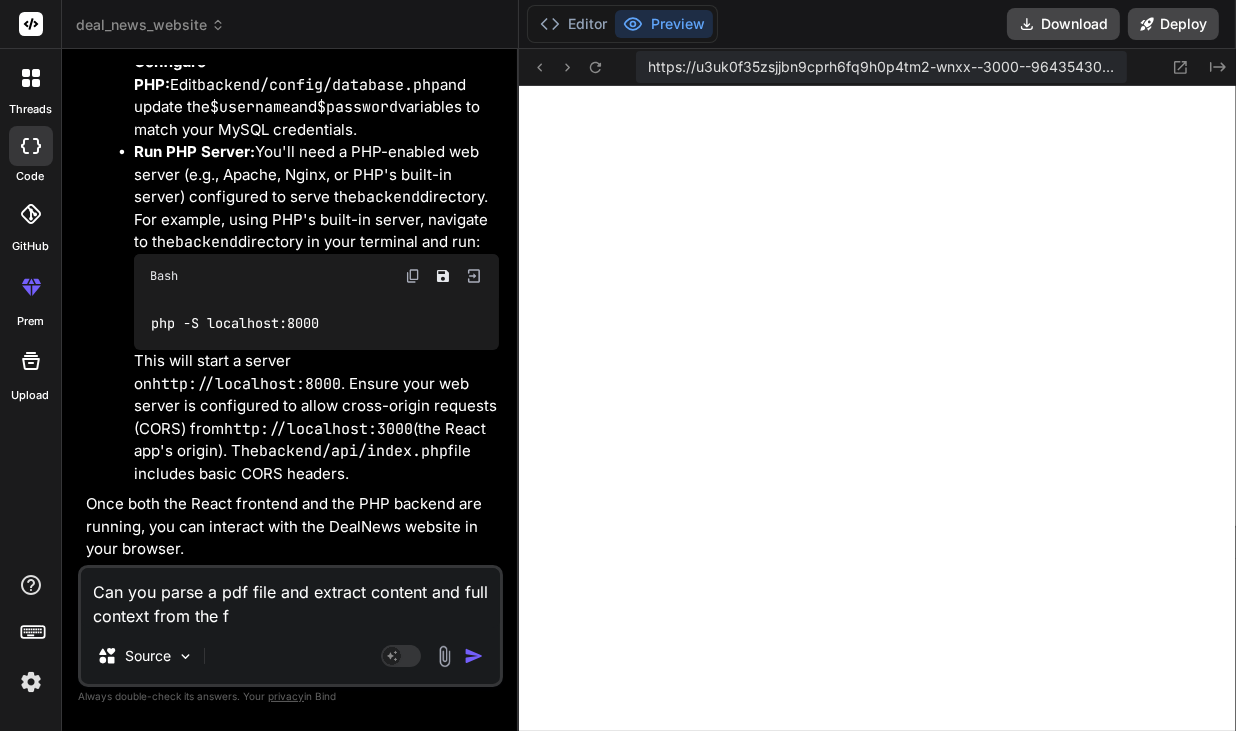 type on "x" 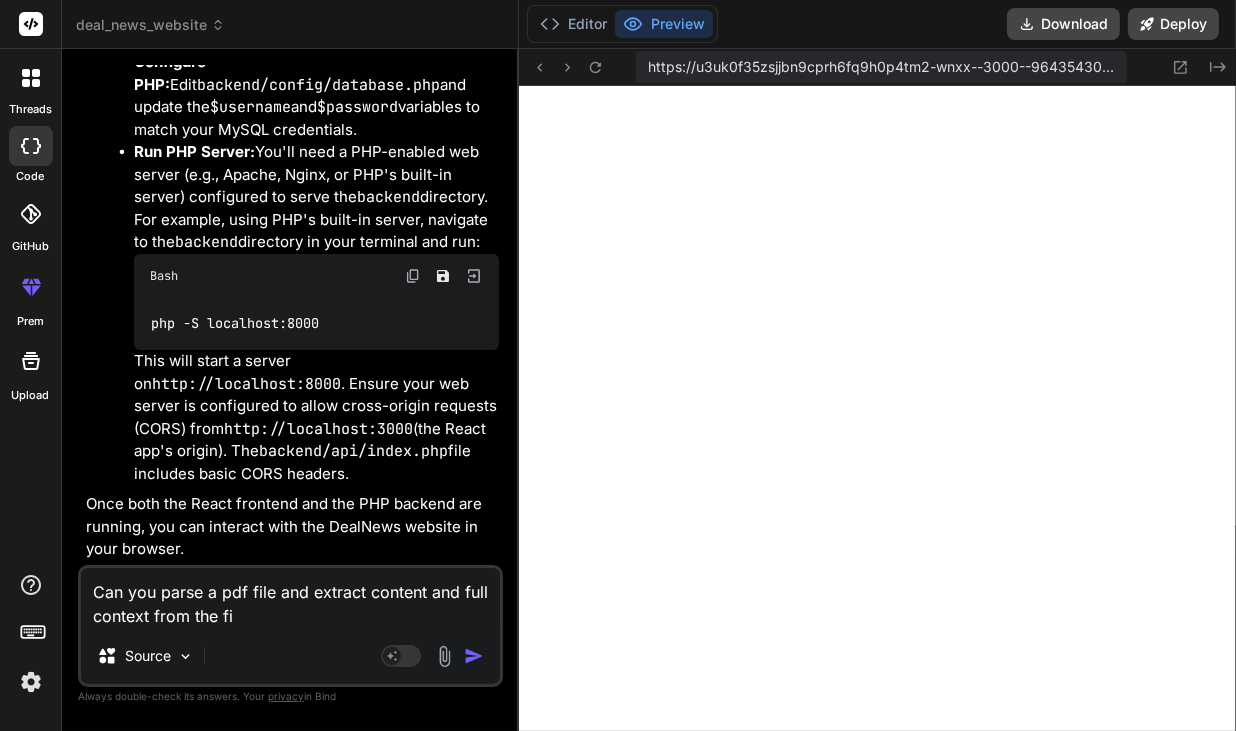 type on "Can you parse a pdf file and extract content and full context from the fil" 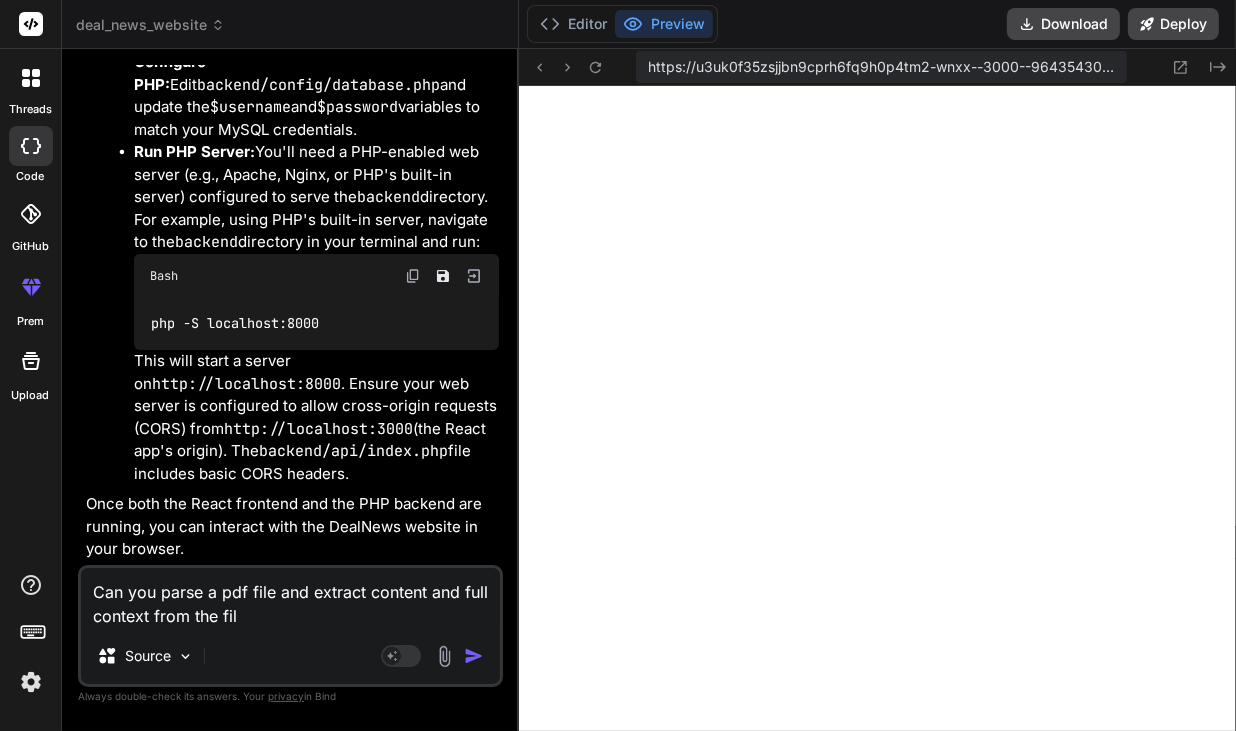 type on "Can you parse a pdf file and extract content and full context from the file" 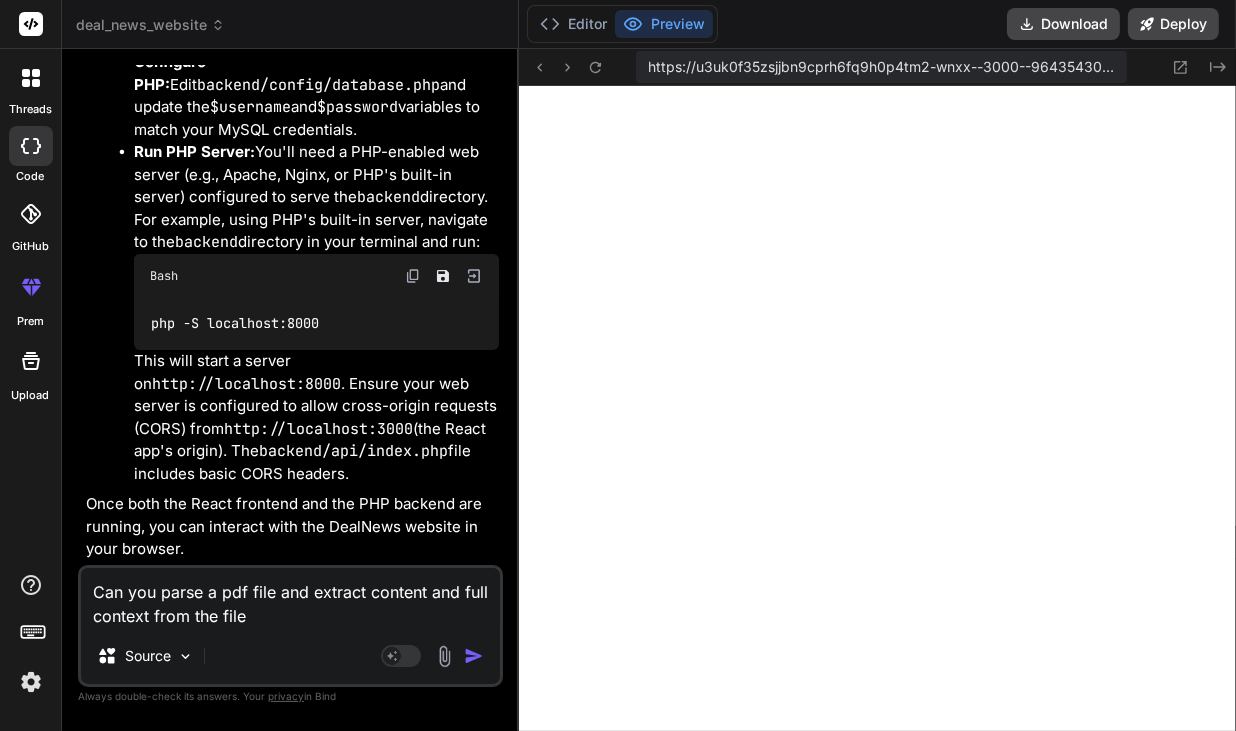 type on "Can you parse a pdf file and extract content and full context from the file?" 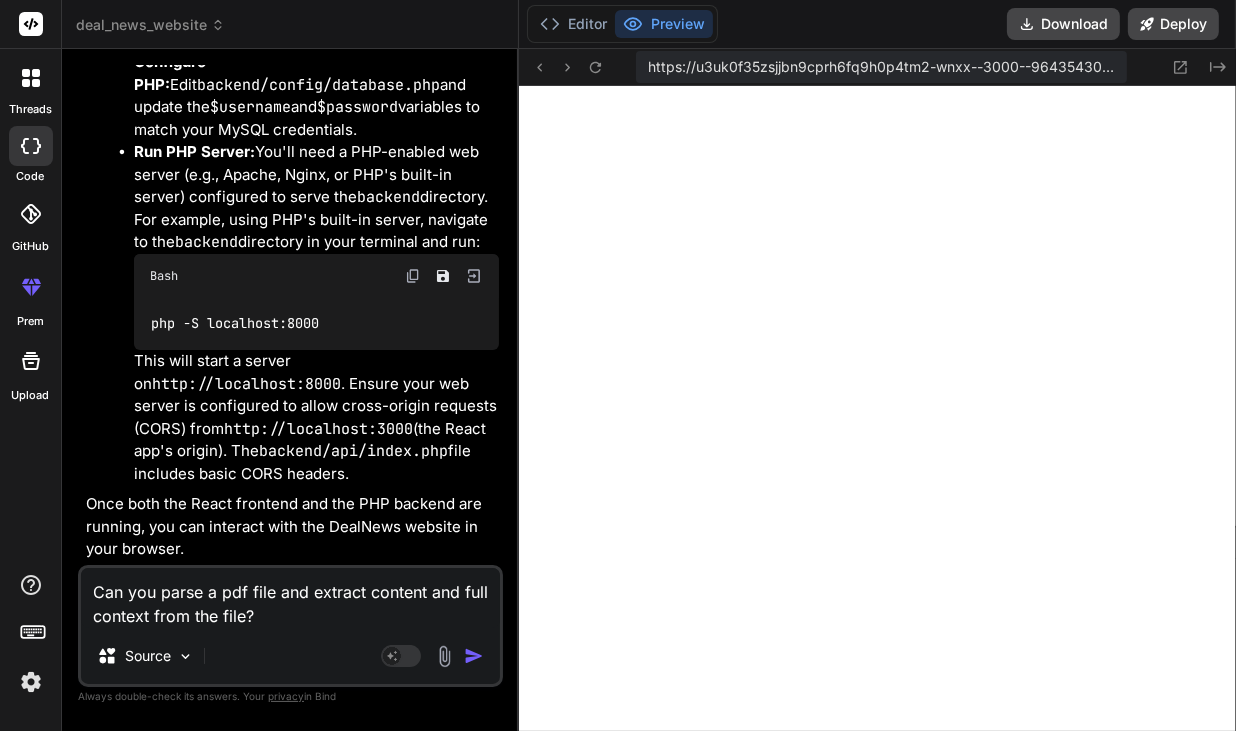 click on "Can you parse a pdf file and extract content and full context from the file?" at bounding box center [290, 598] 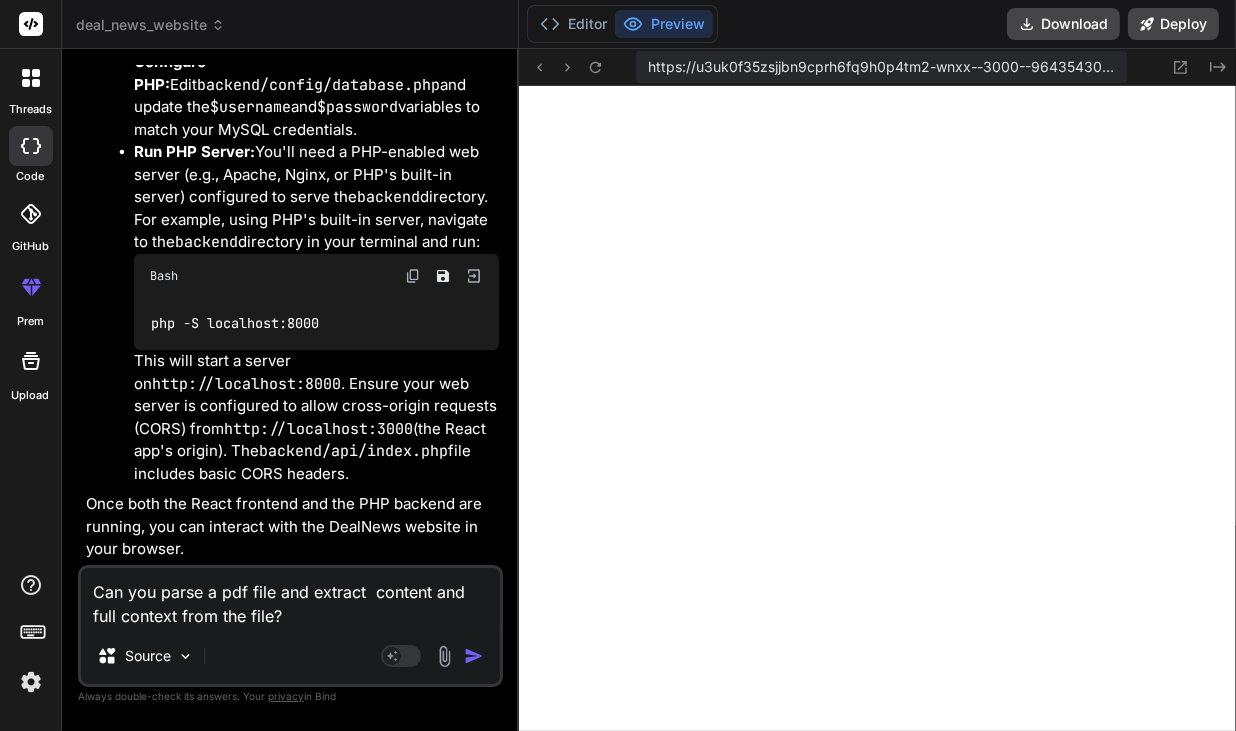 type on "Can you parse a pdf file and extract a content and full context from the file?" 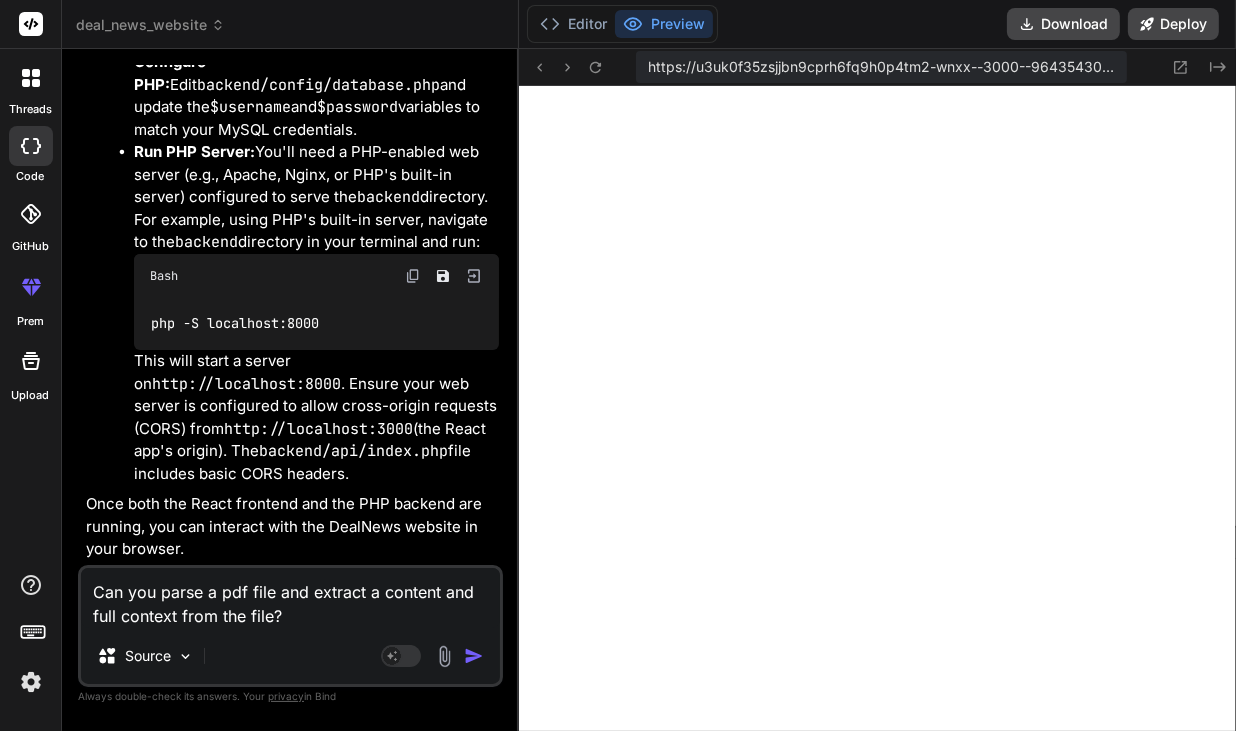 type on "Can you parse a pdf file and extract as content and full context from the file?" 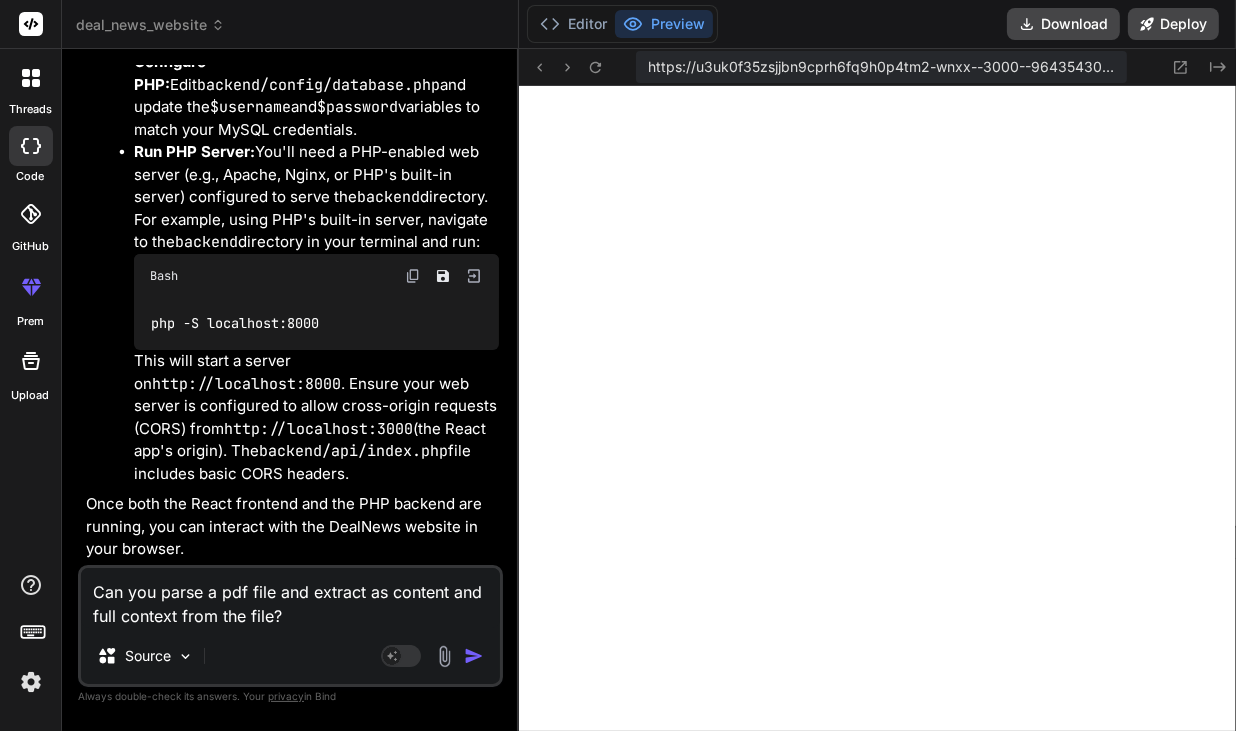 type on "Can you parse a pdf file and extract asc content and full context from the file?" 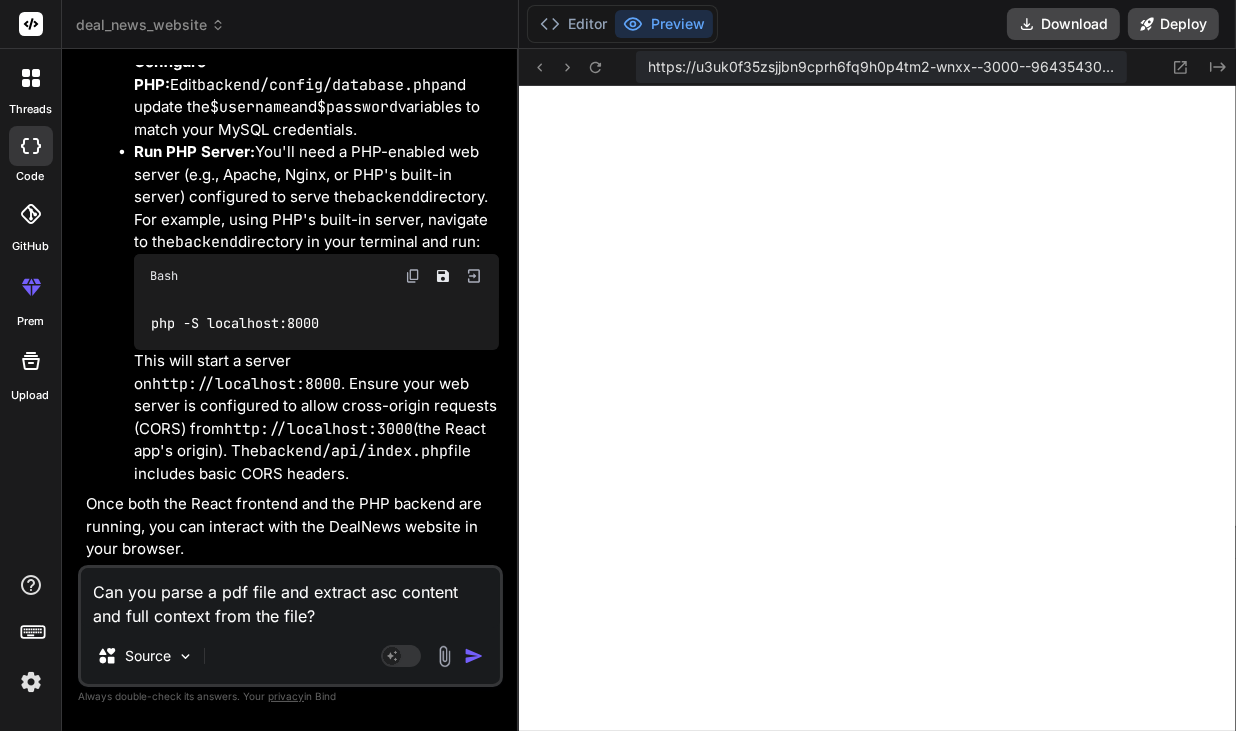type on "Can you parse a pdf file and extract asci content and full context from the file?" 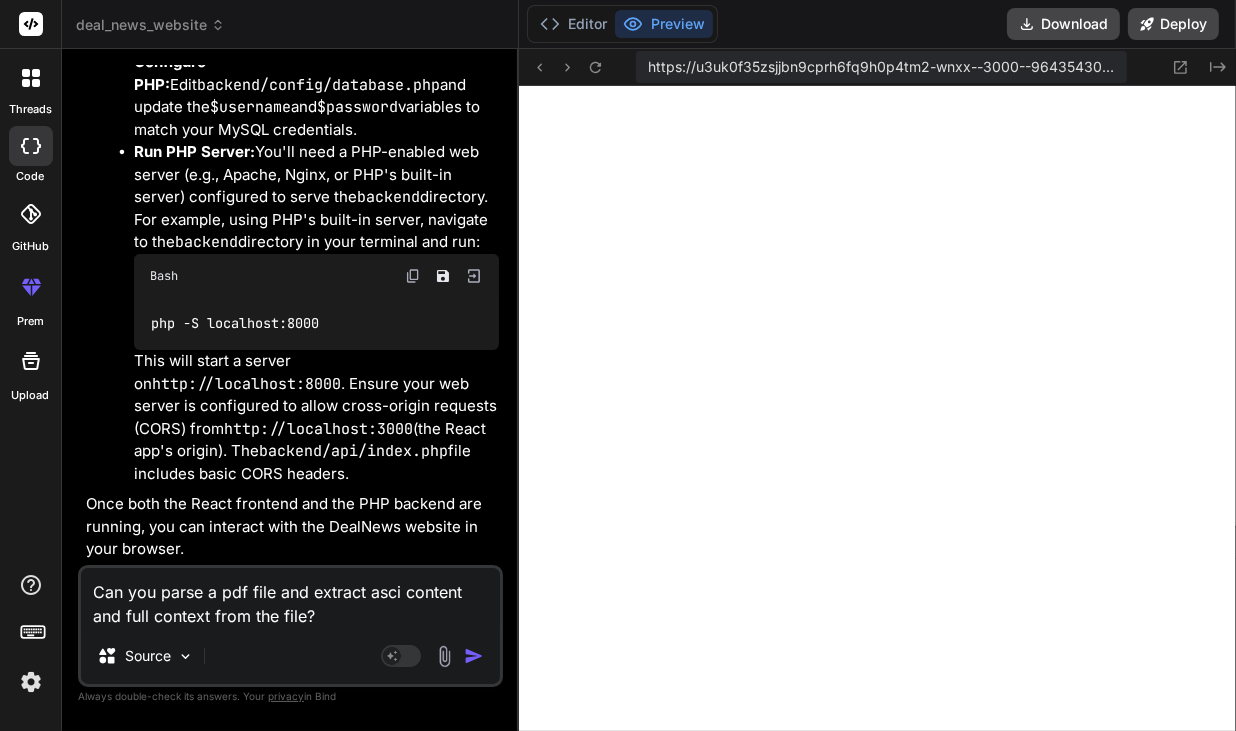 type on "Can you parse a pdf file and extract ascii content and full context from the file?" 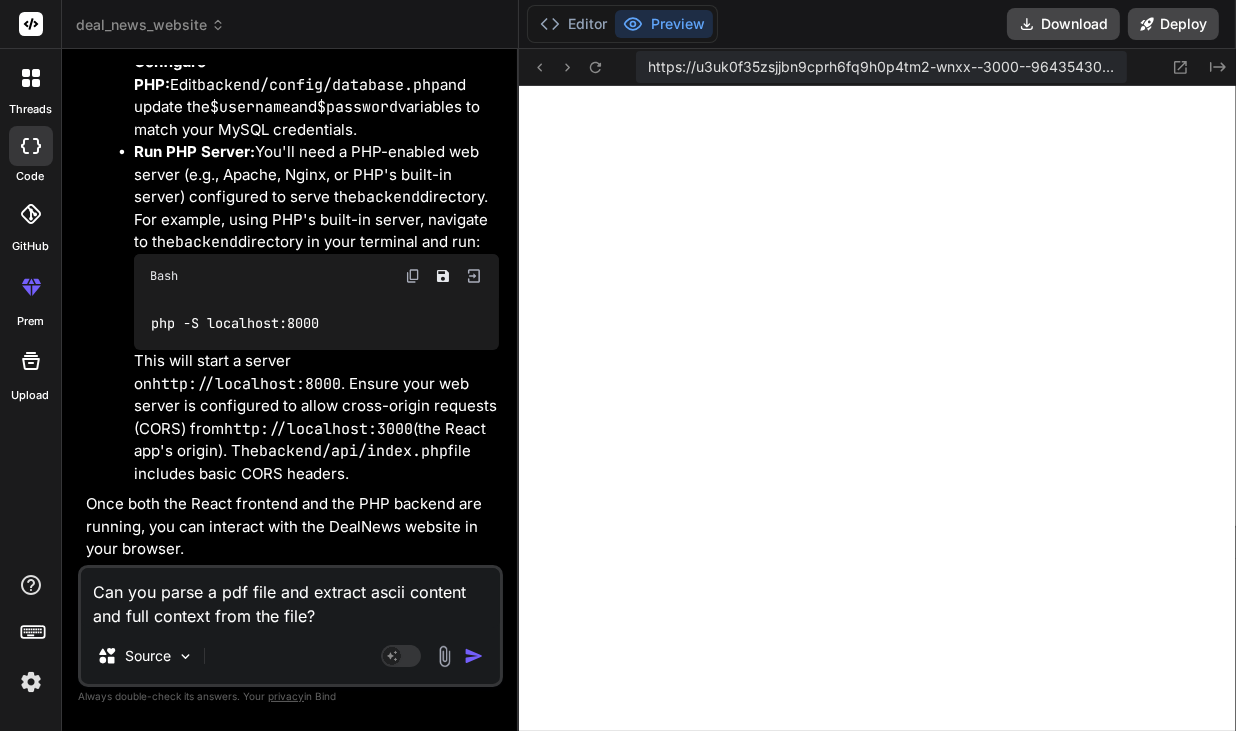 type on "x" 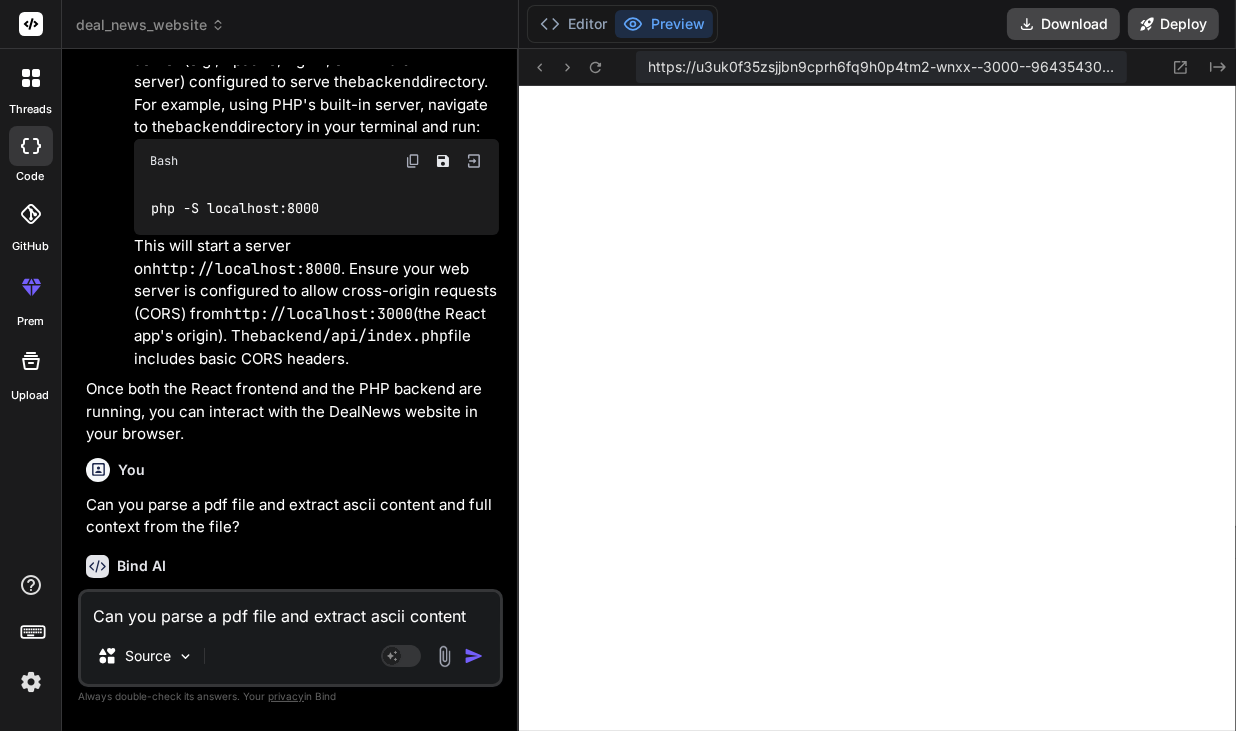 type 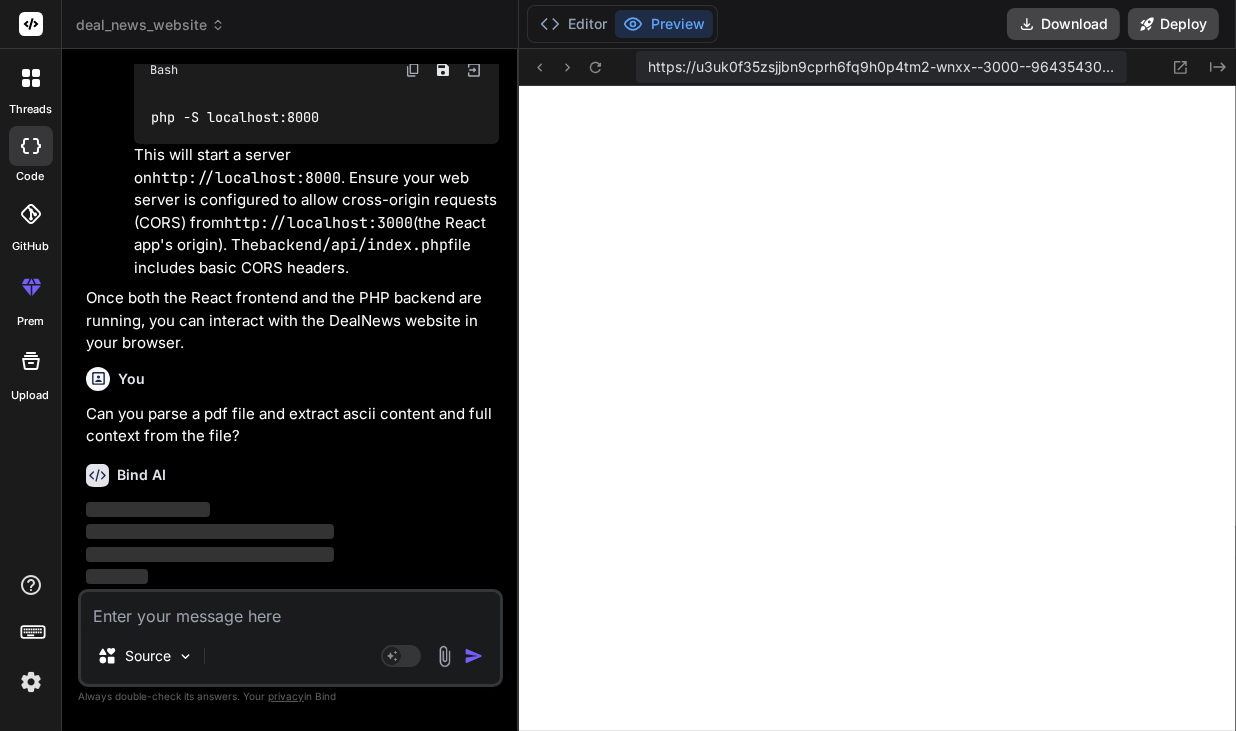scroll, scrollTop: 7211, scrollLeft: 0, axis: vertical 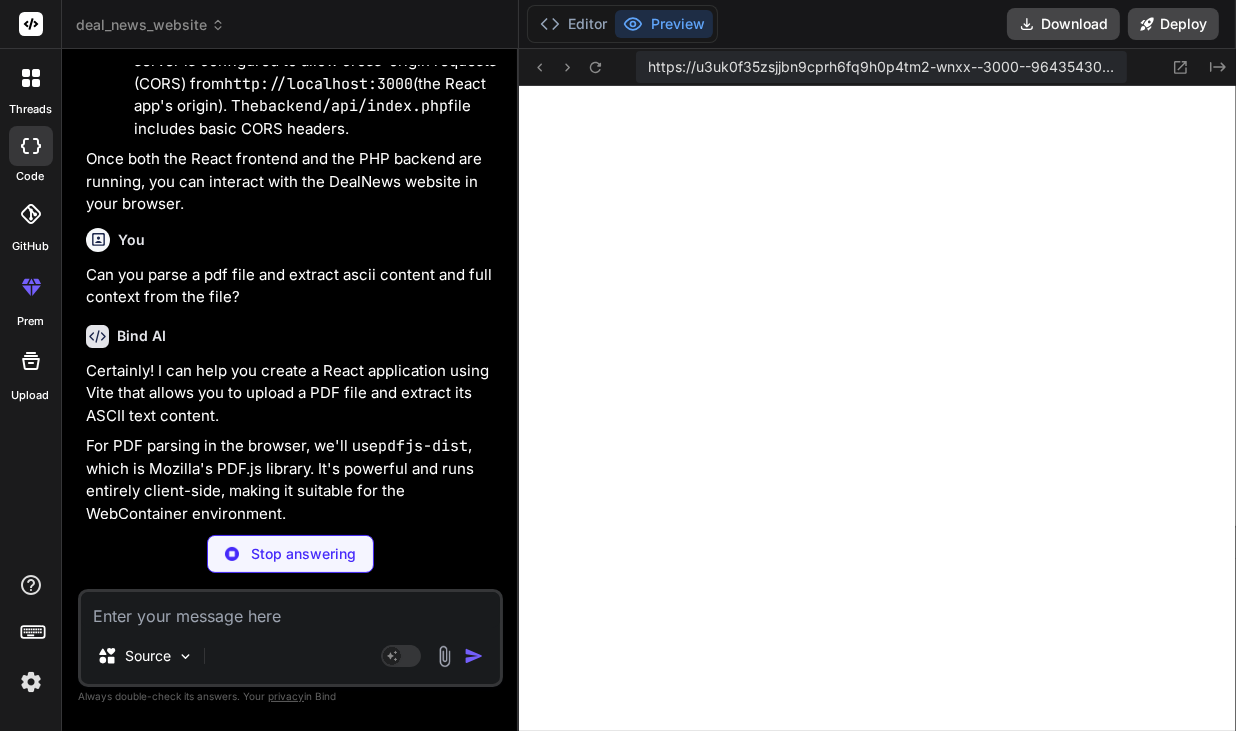type on "x" 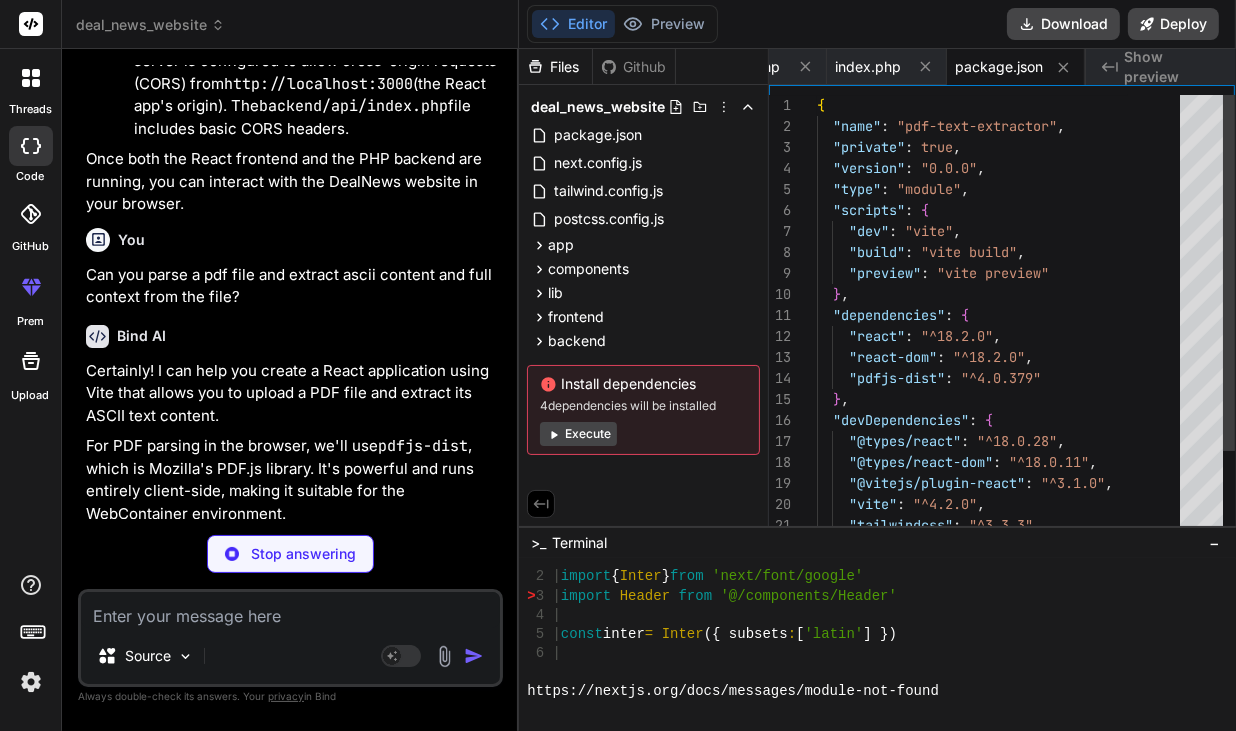 type on "x" 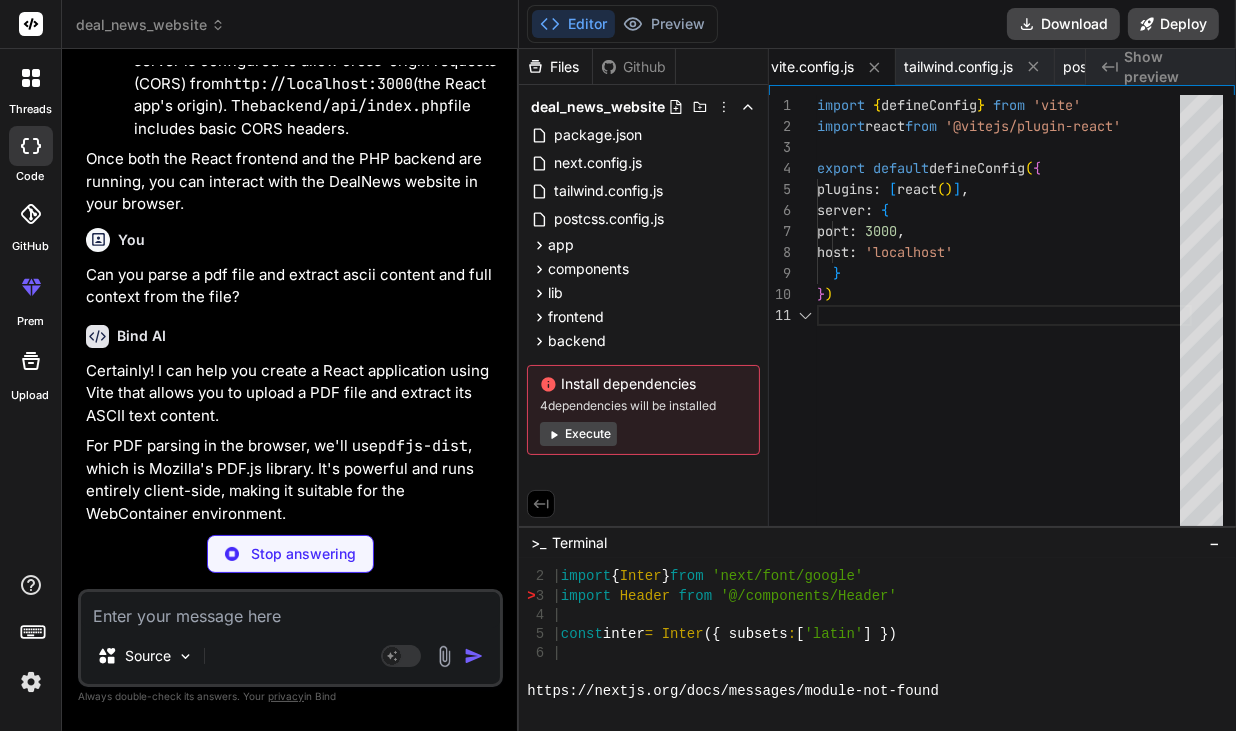 type on "x" 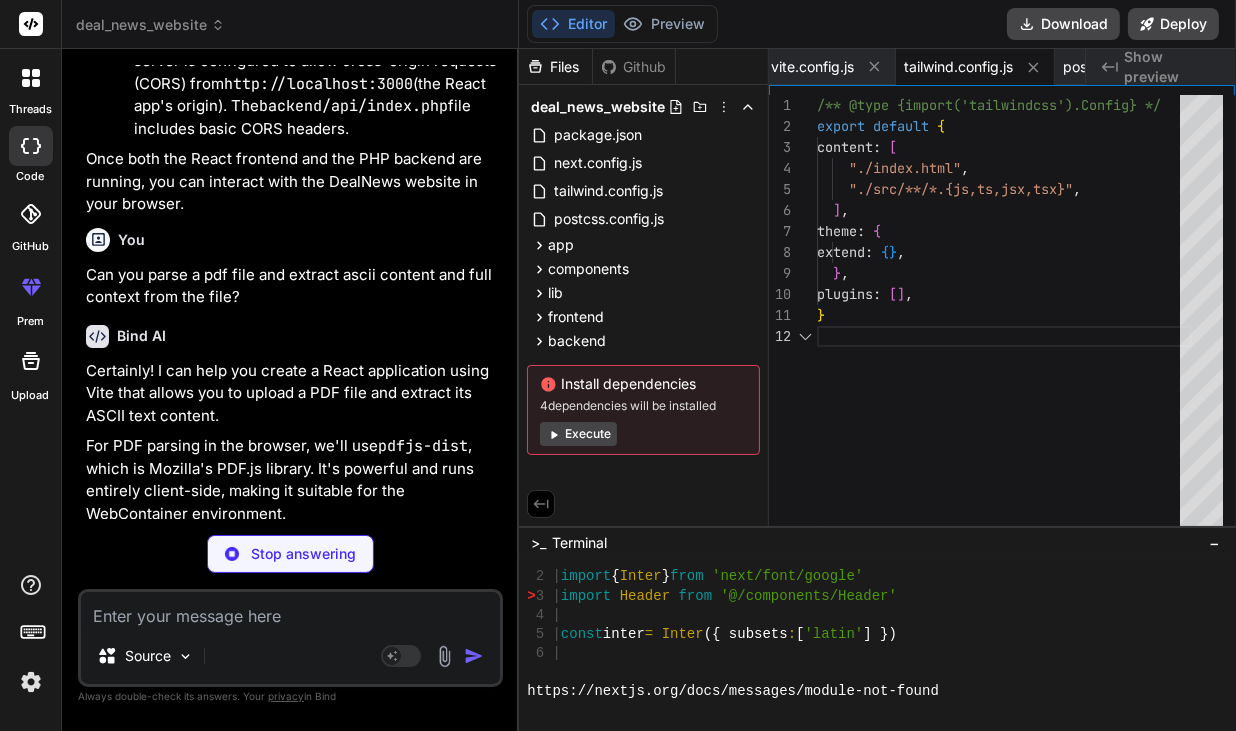 type on "export default {
plugins: {
tailwindcss: {},
autoprefixer: {},
},
}" 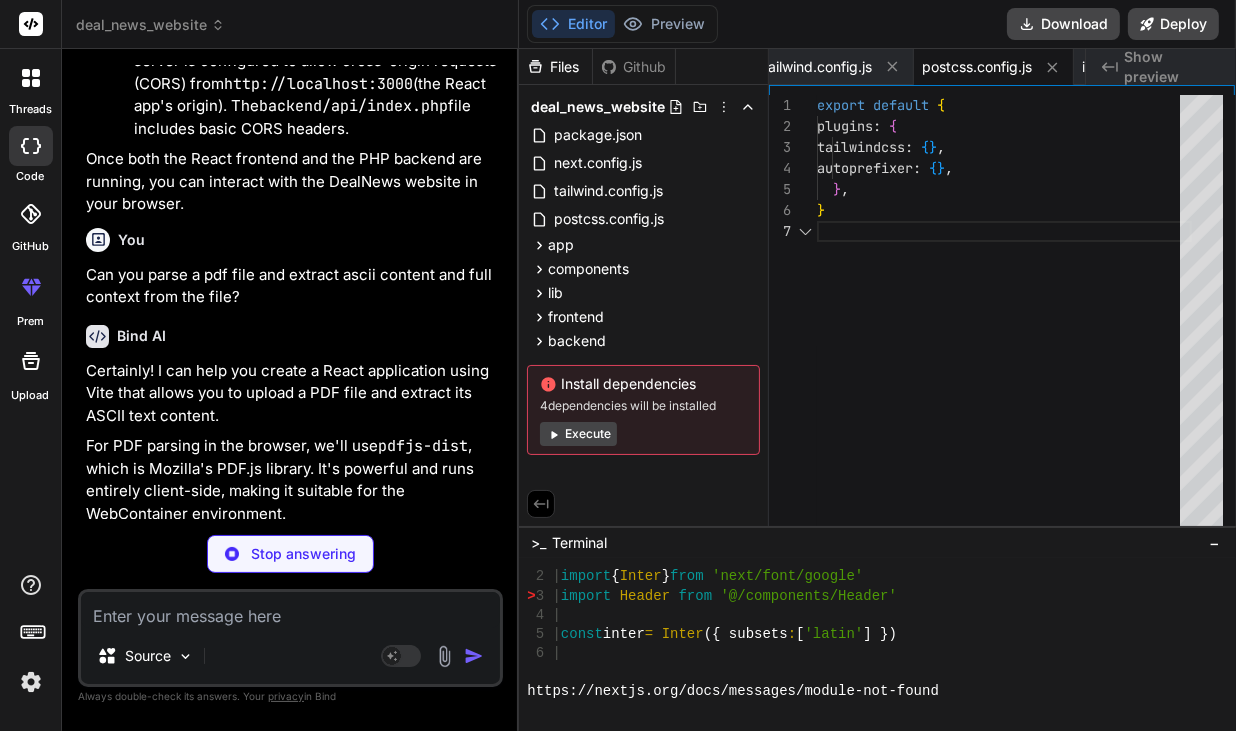 type on "x" 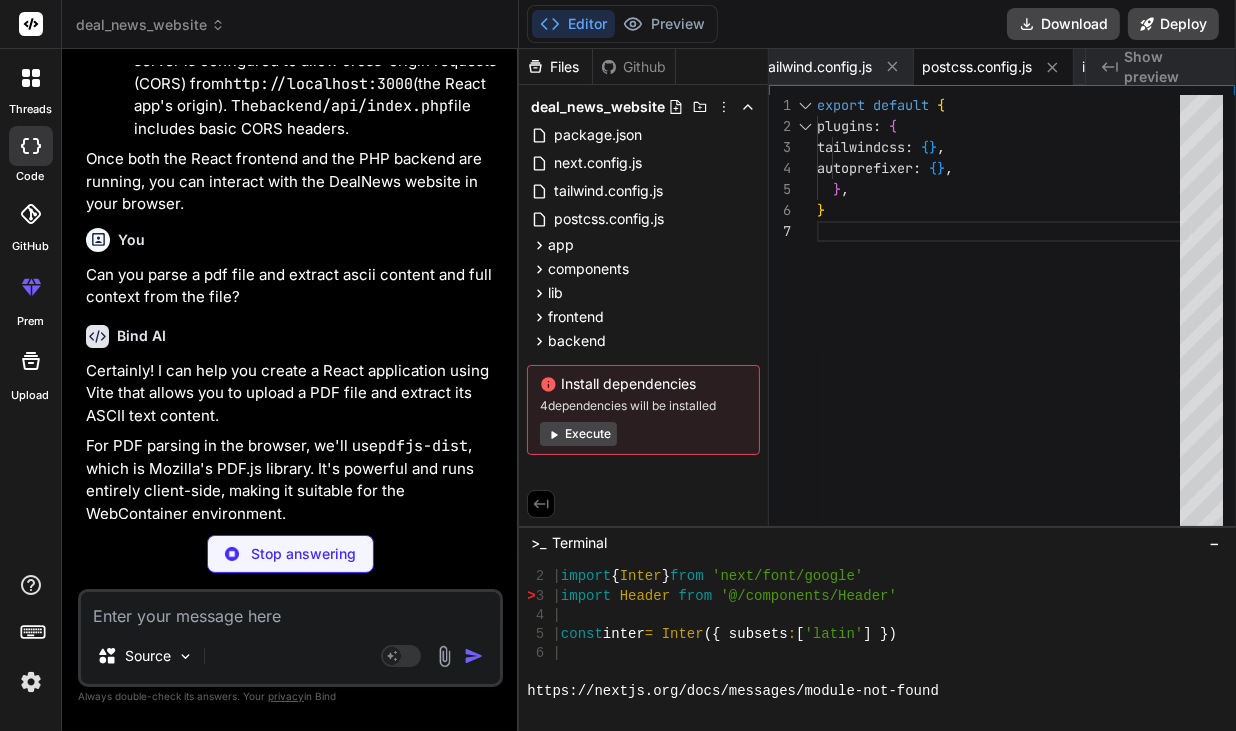 type on "</head>
<body>
<div id="root"></div>
<script type="module" src="/src/main.jsx"></script>
</body>
</html>" 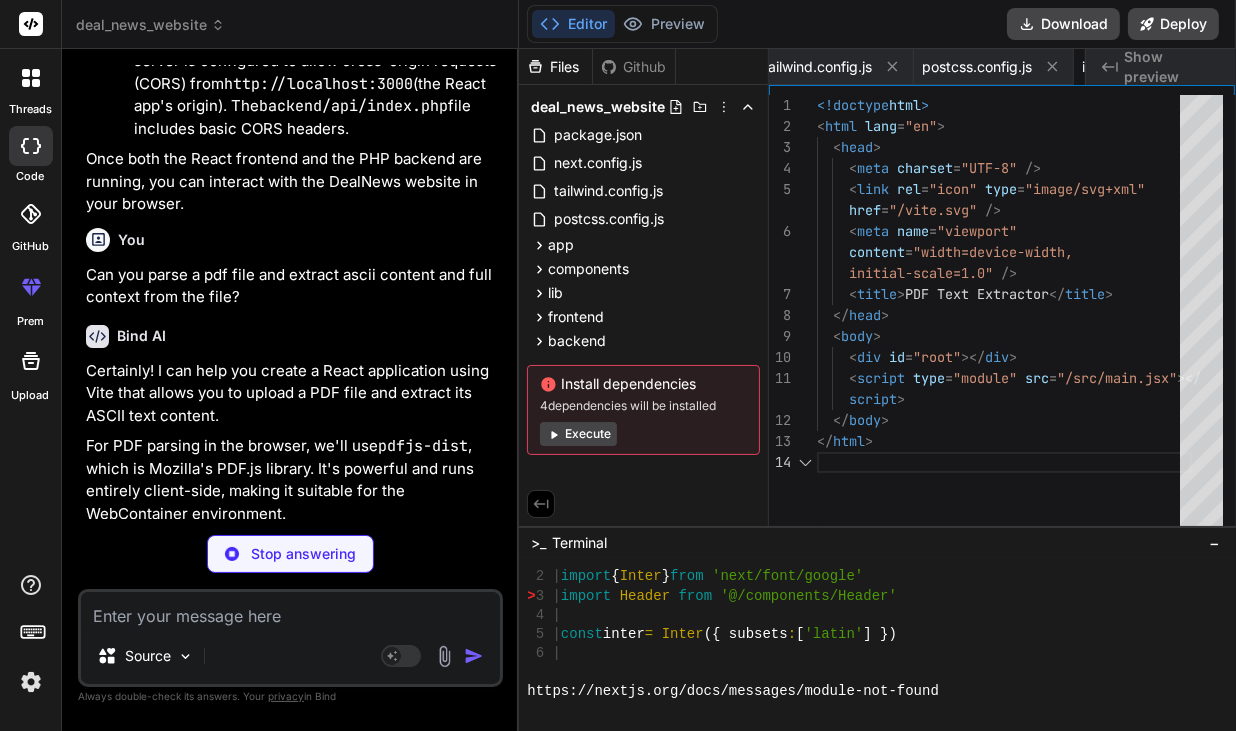 type on "x" 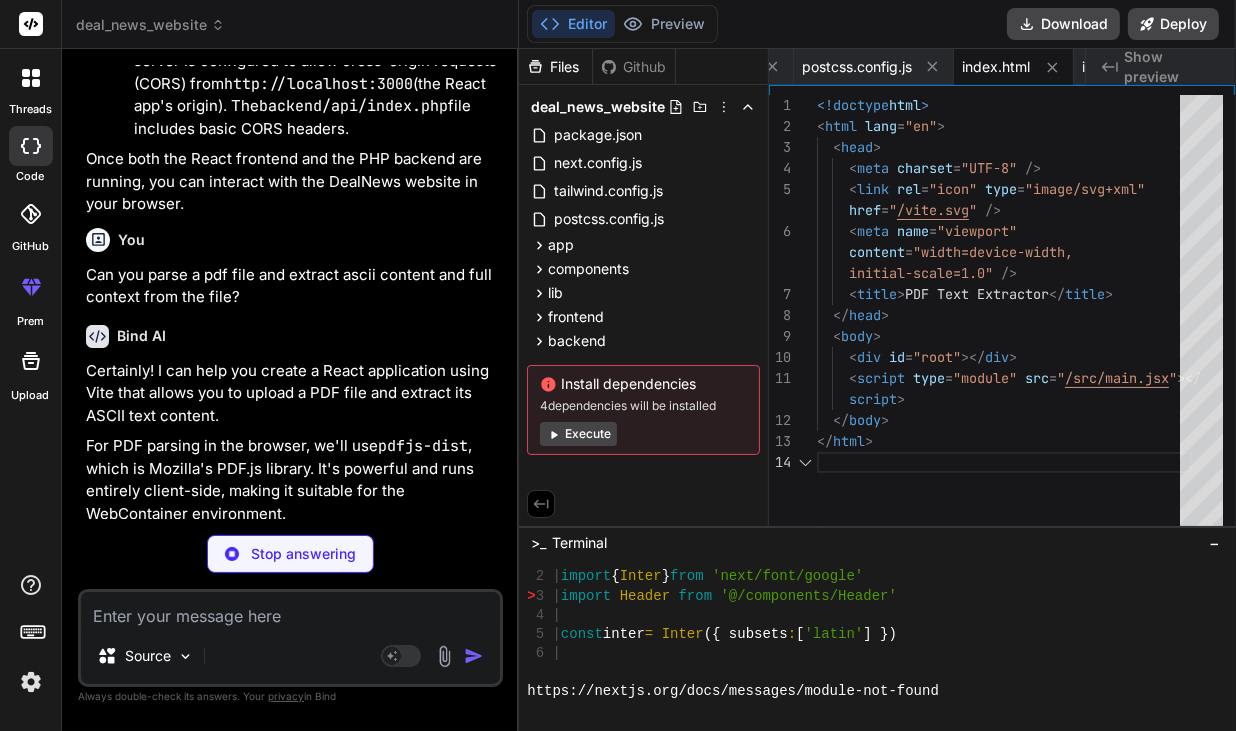 type on "display: flex;
justify-content: center;
align-items: flex-start;
min-height: 100vh;
padding: 2rem;
}" 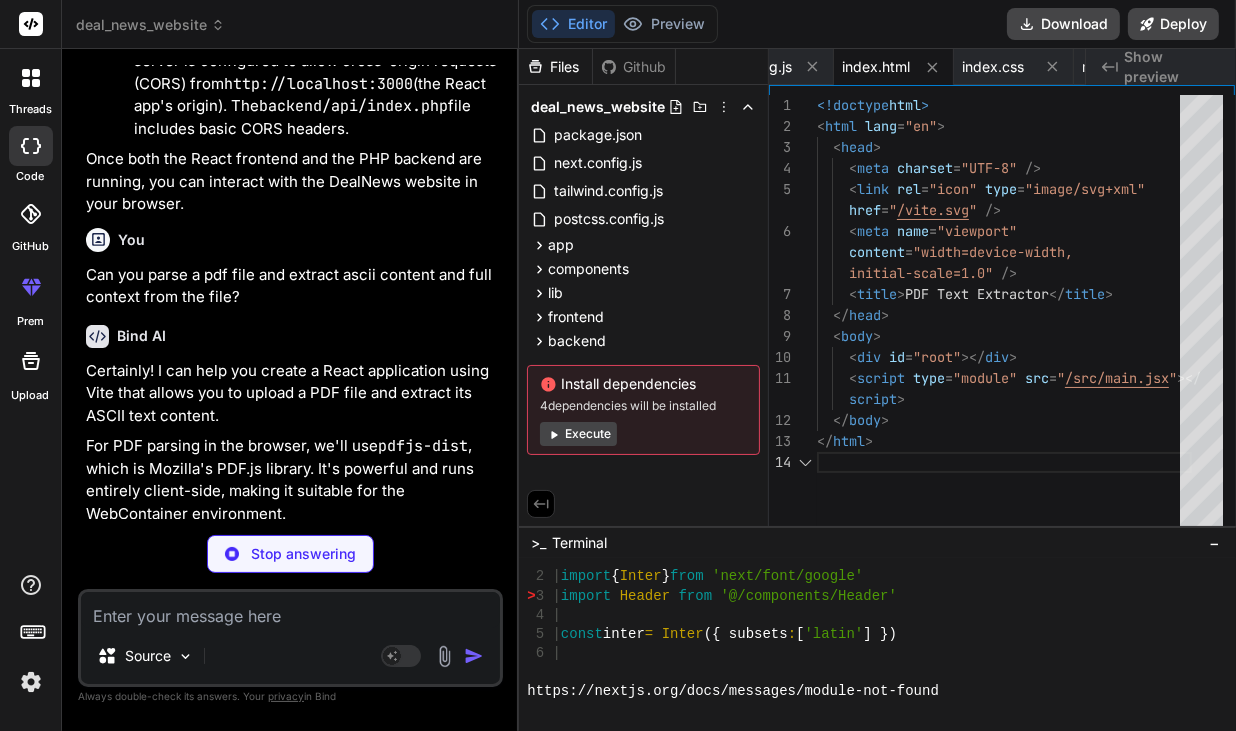 type on "x" 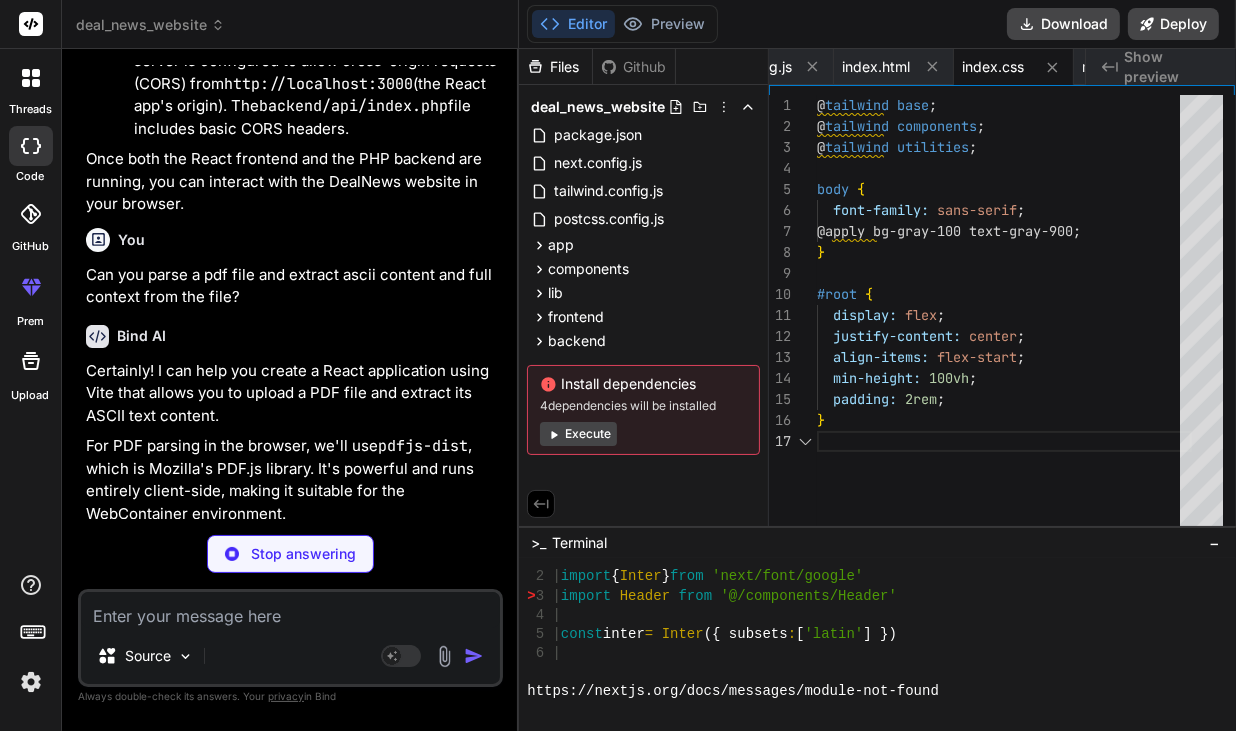 type on ")" 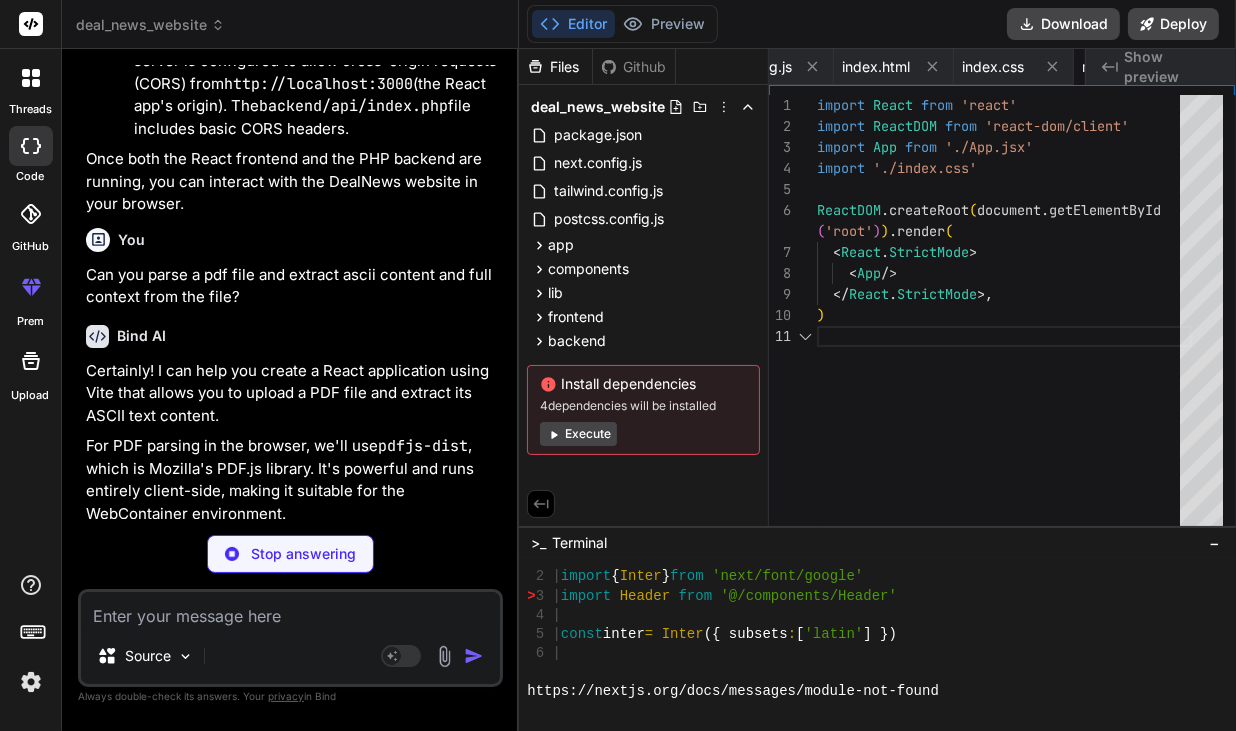 scroll, scrollTop: 0, scrollLeft: 2237, axis: horizontal 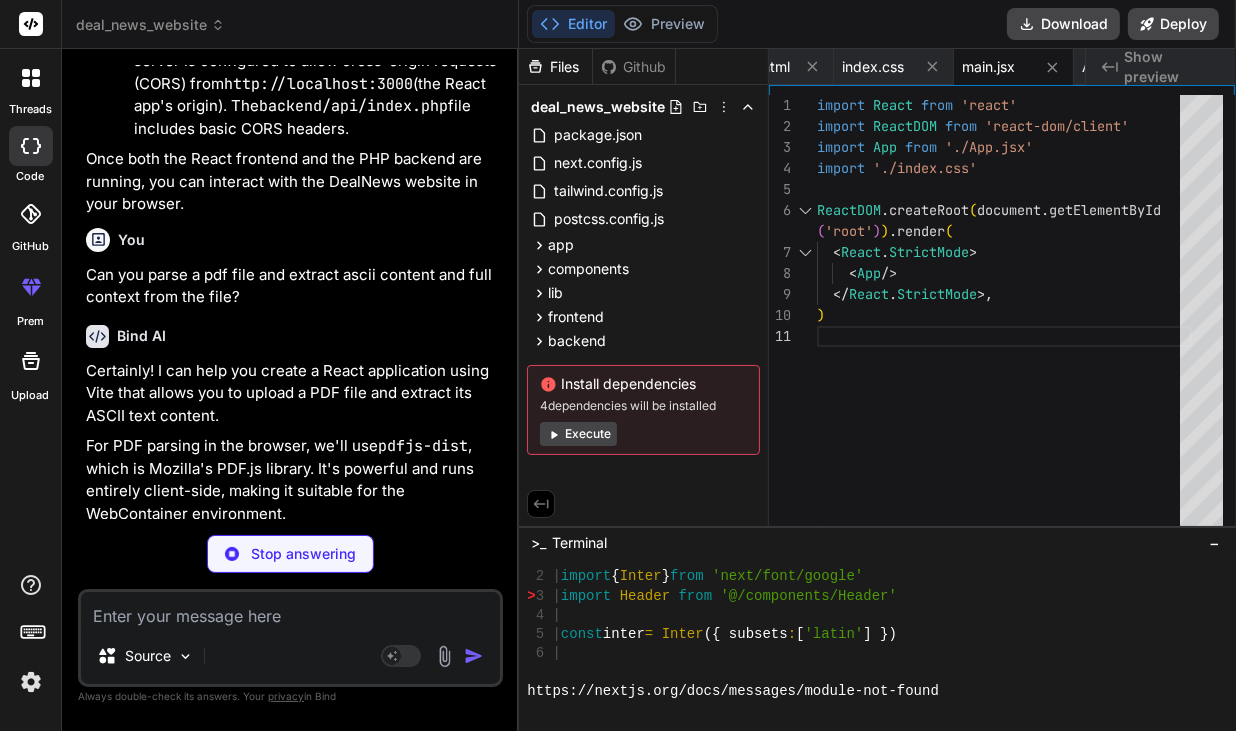 type on "x" 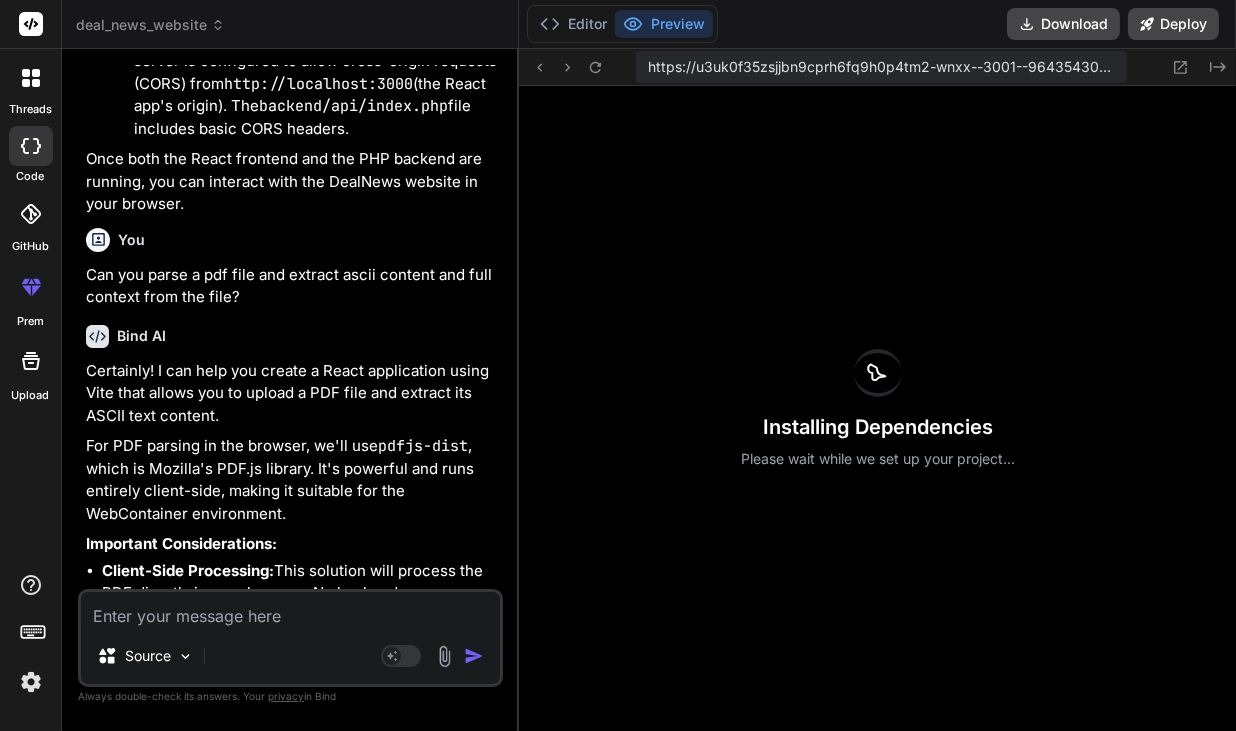 scroll, scrollTop: 6836, scrollLeft: 0, axis: vertical 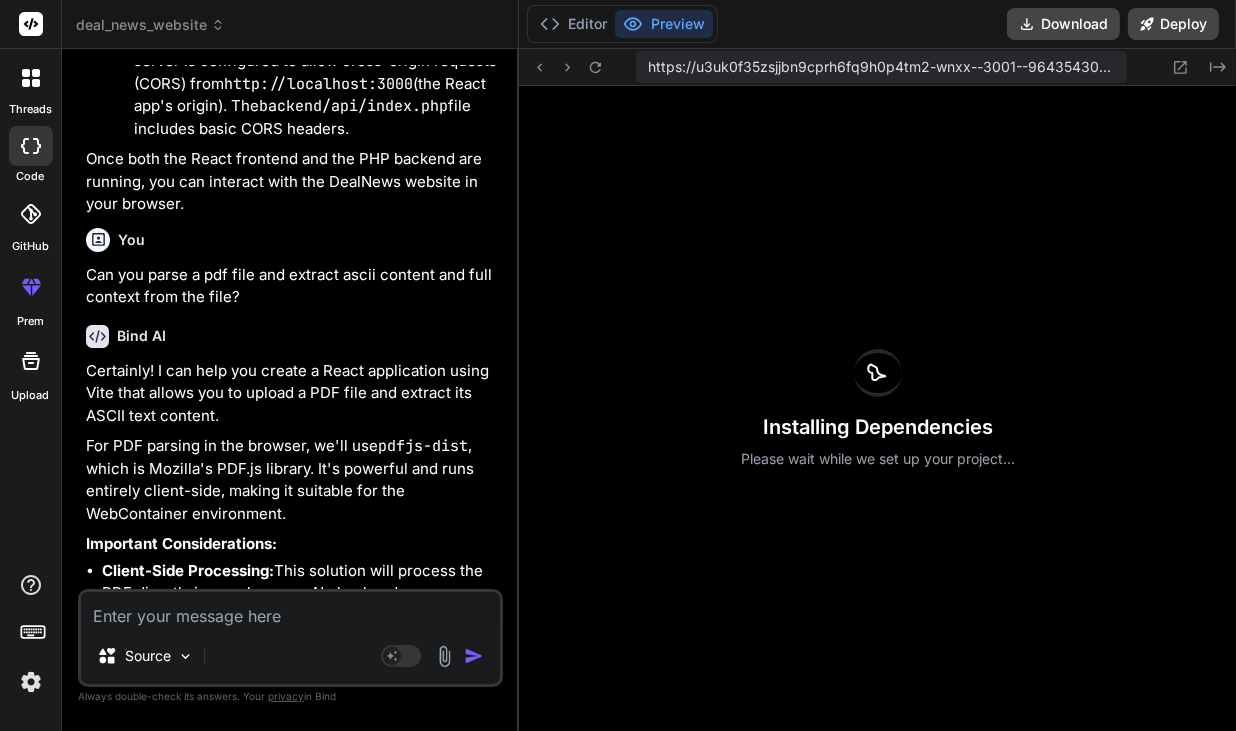 type on "x" 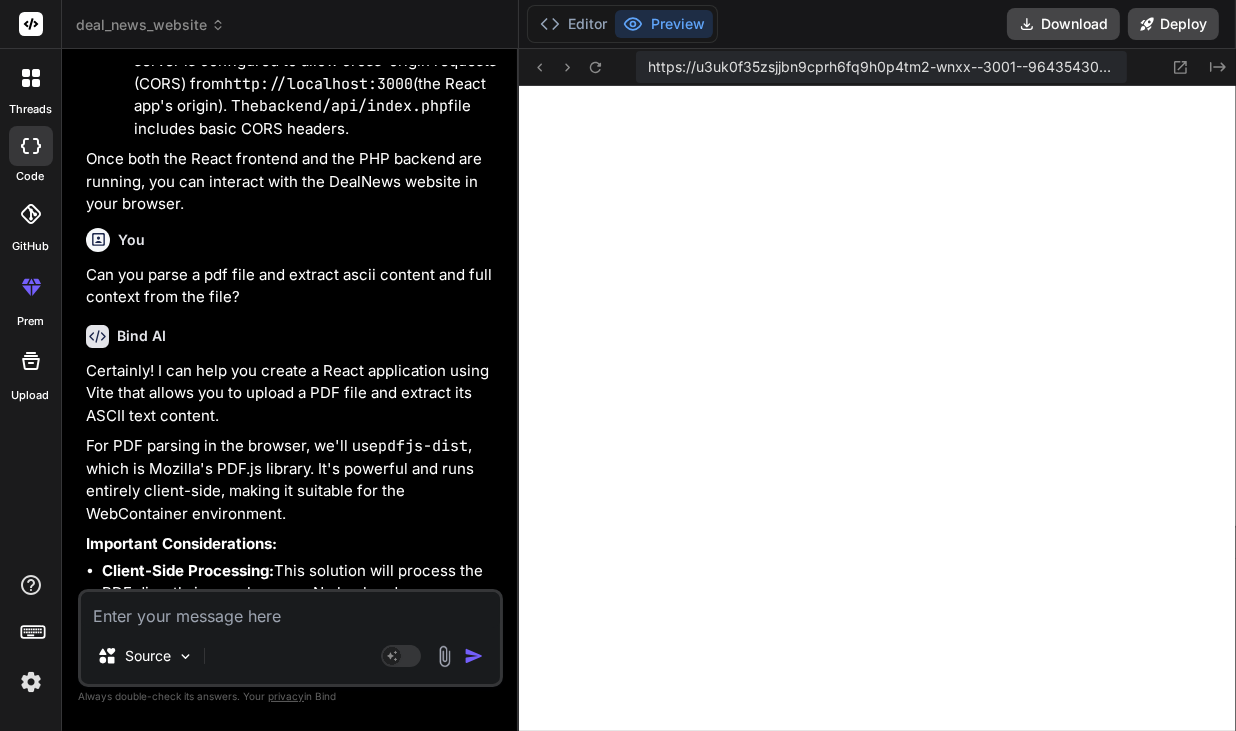 scroll, scrollTop: 7448, scrollLeft: 0, axis: vertical 